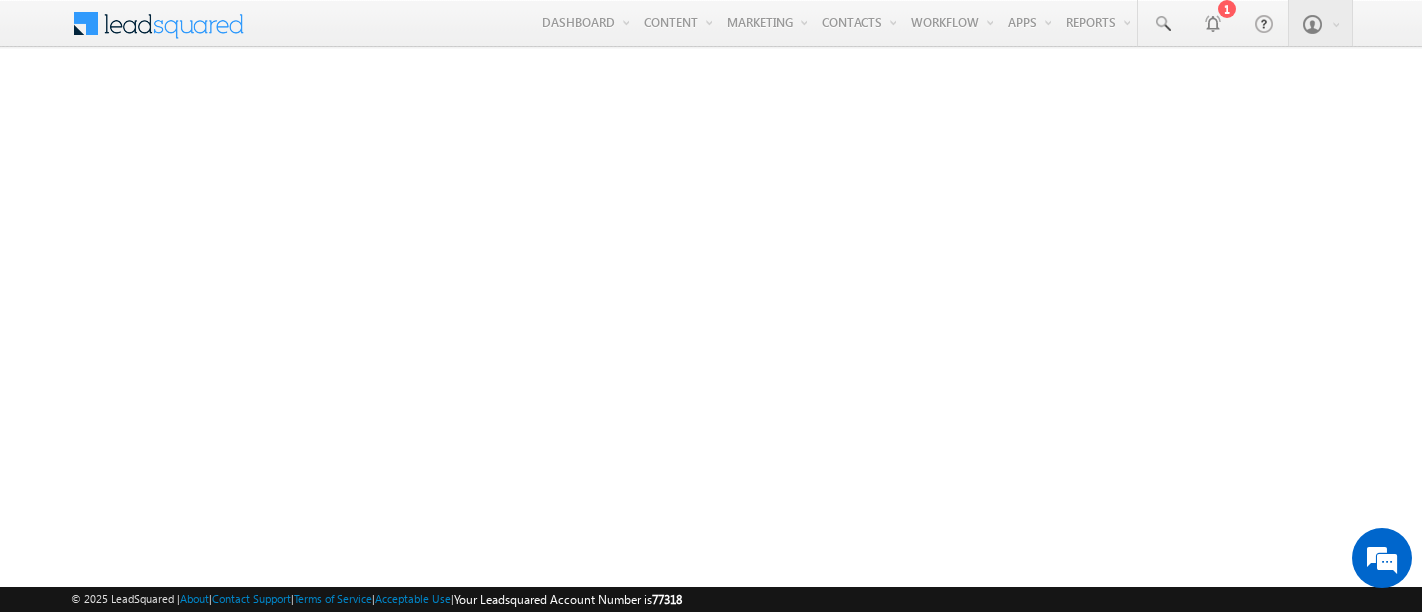 scroll, scrollTop: 0, scrollLeft: 0, axis: both 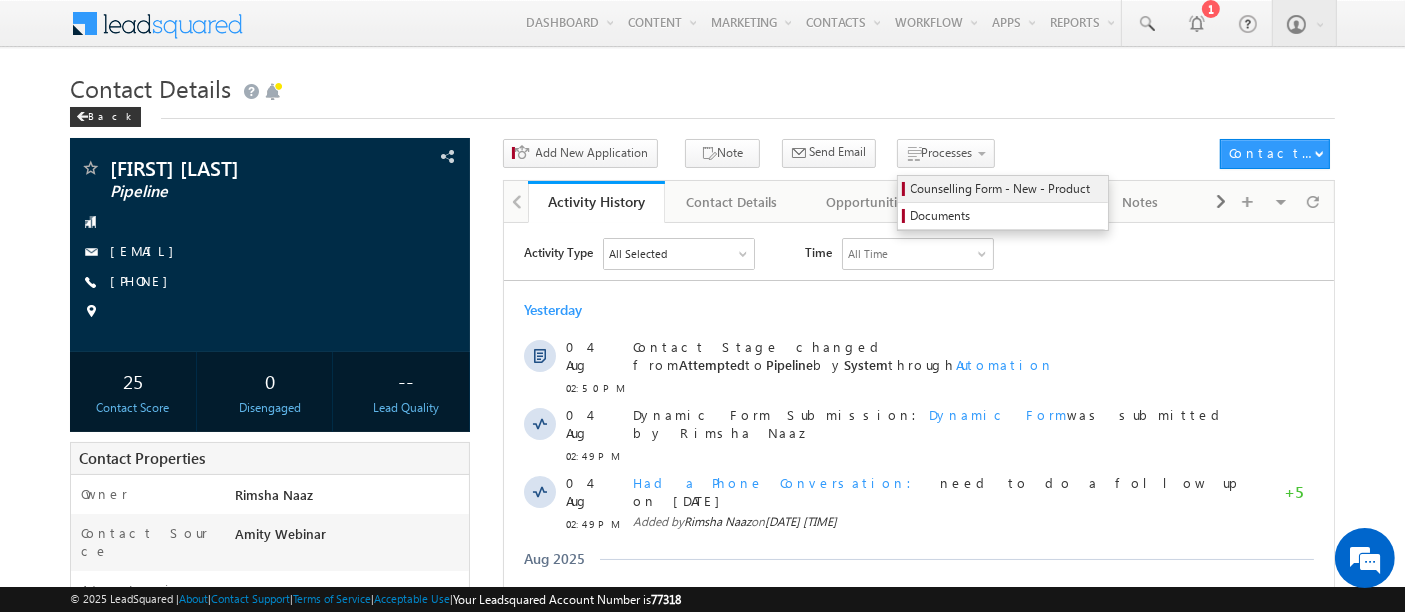 click on "Counselling Form - New - Product" at bounding box center [1006, 189] 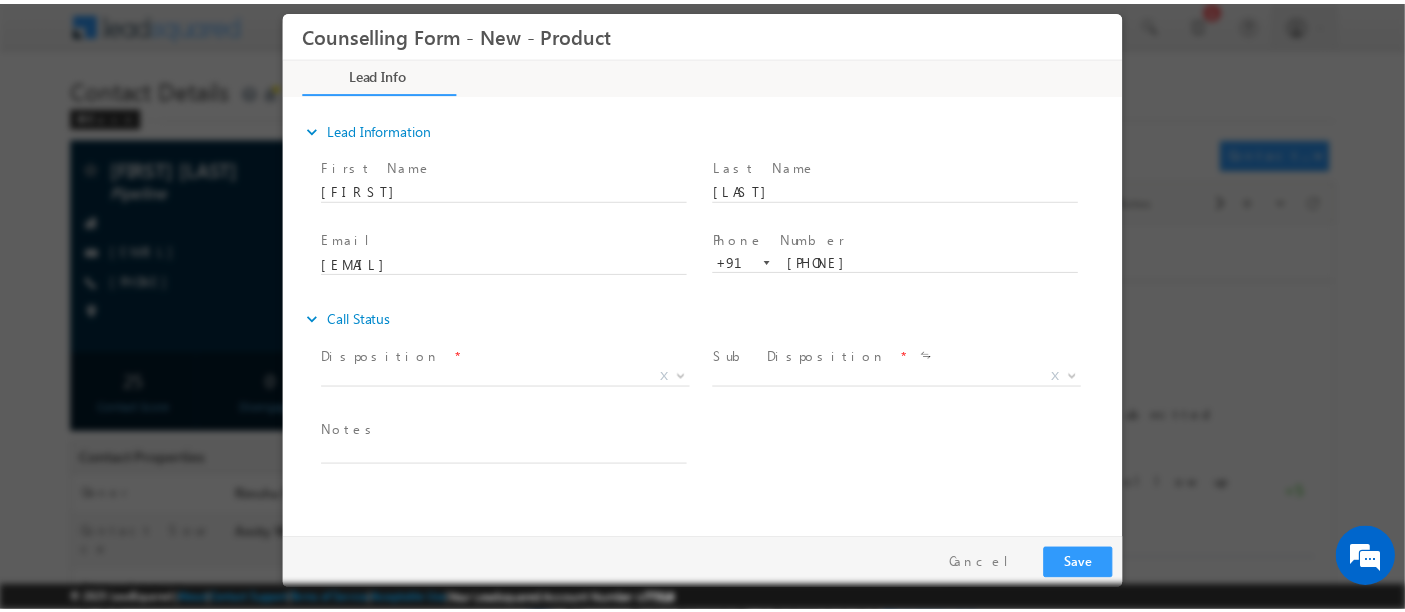 scroll, scrollTop: 0, scrollLeft: 0, axis: both 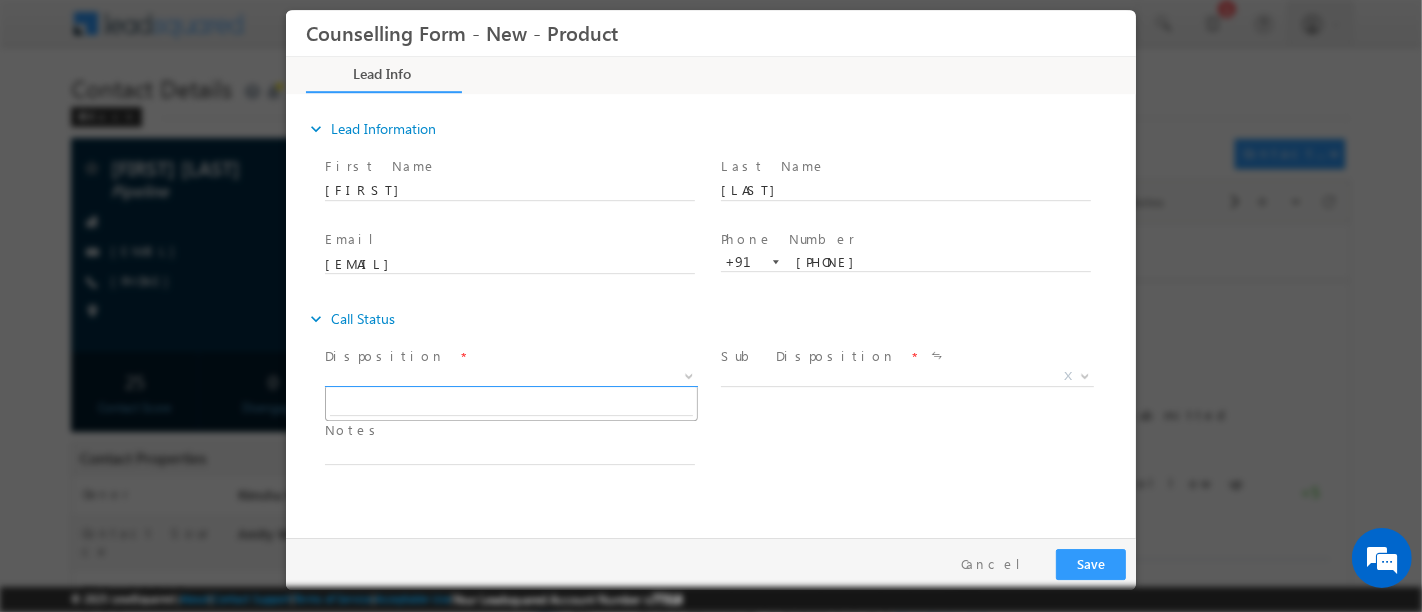 click on "X" at bounding box center [510, 377] 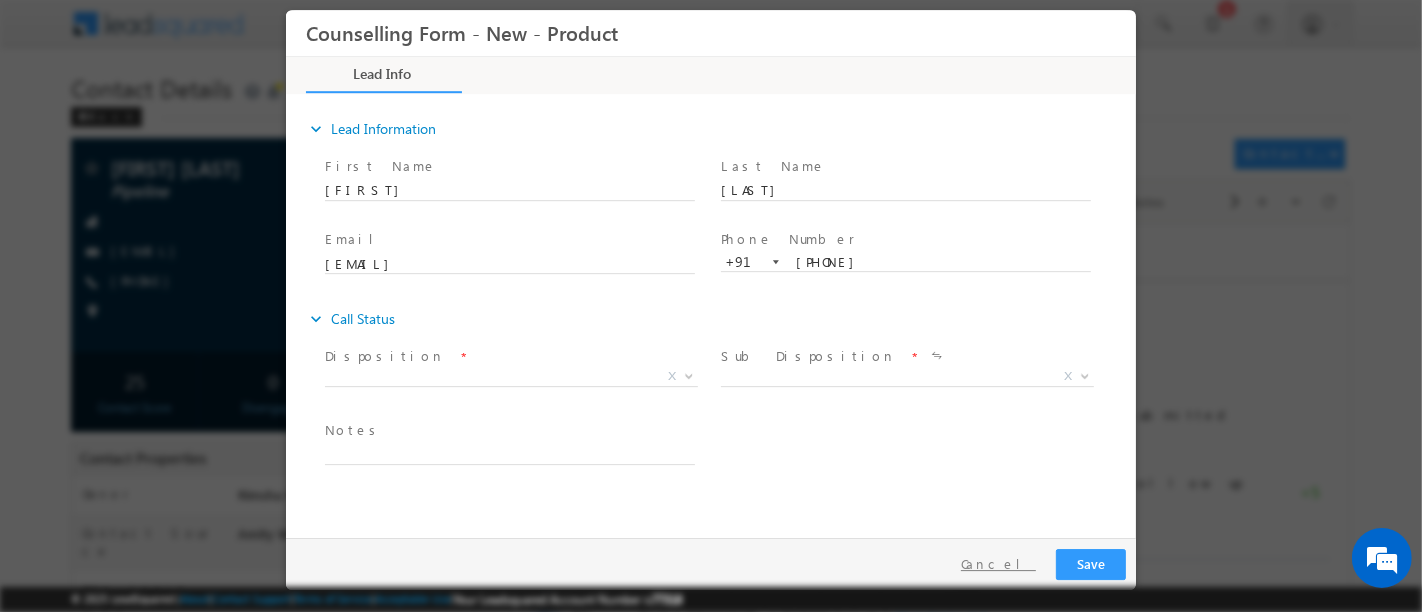 click on "Cancel" at bounding box center (997, 564) 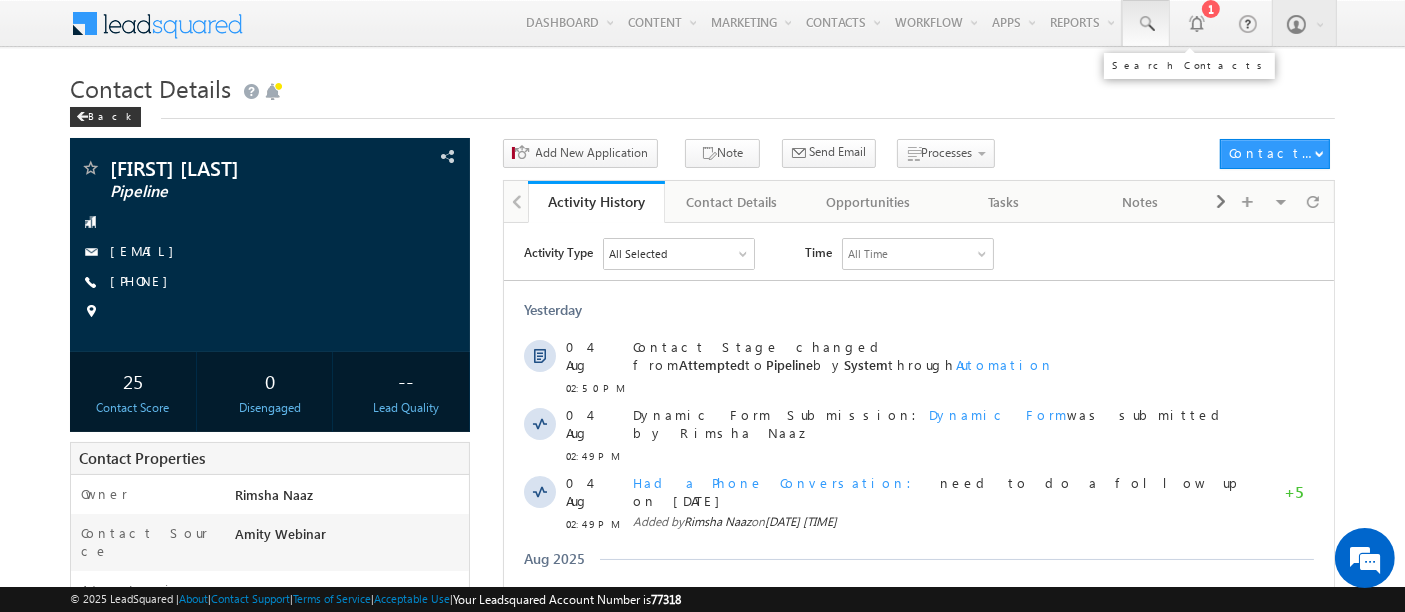 click at bounding box center [1146, 23] 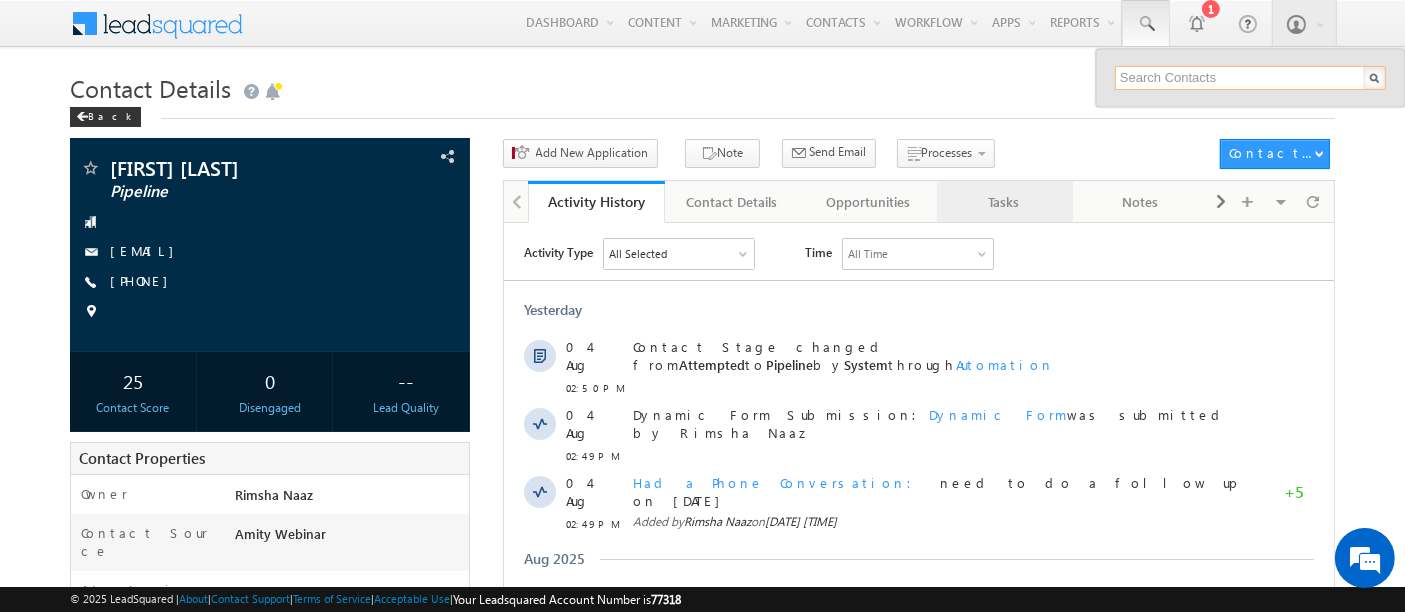 paste on "8085556830" 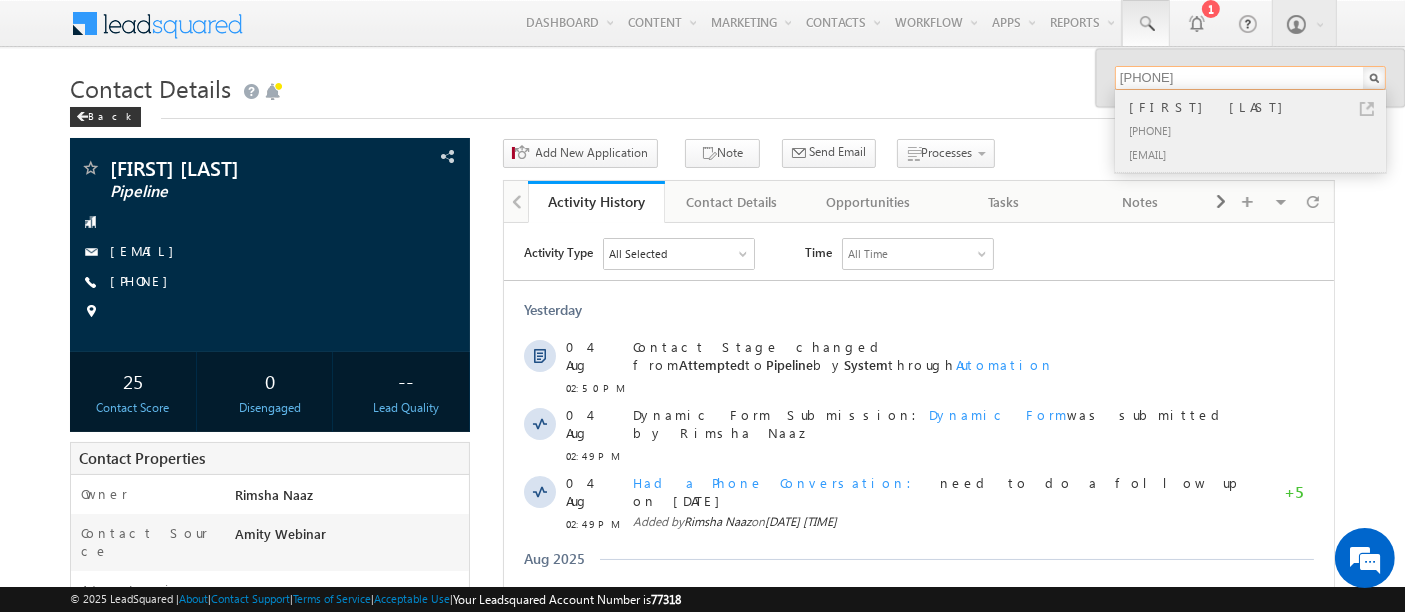 type on "8085556830" 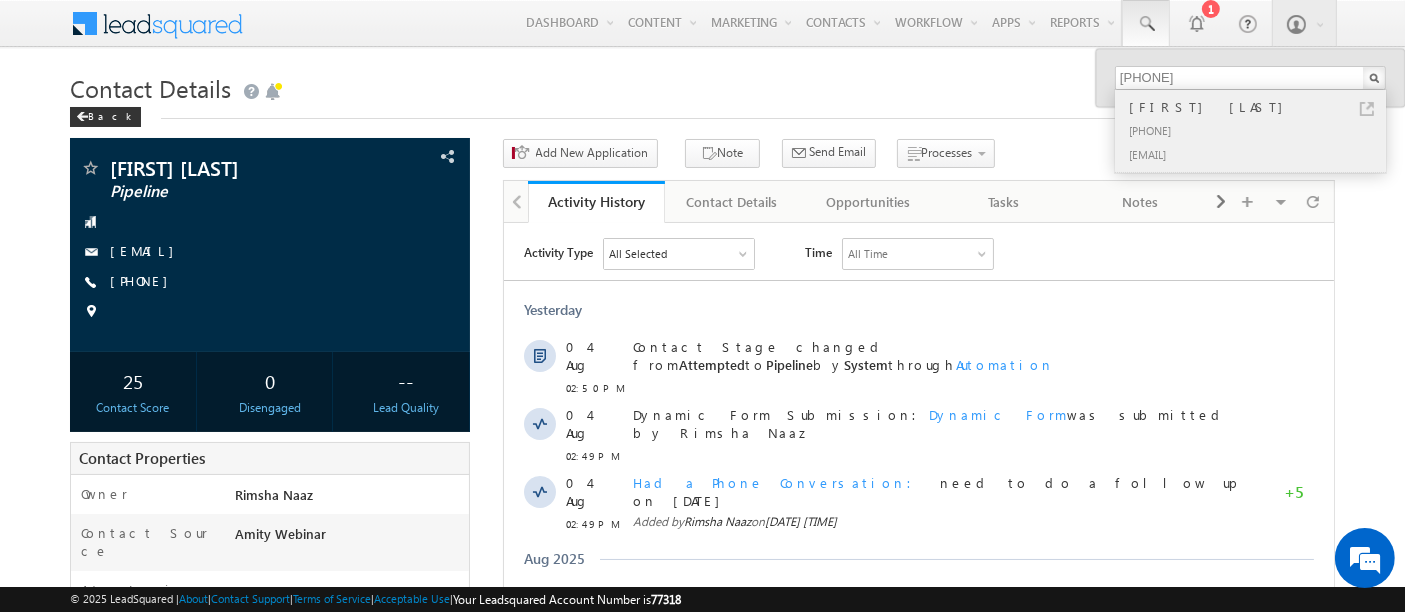 click on "Yash Chugh" at bounding box center (1259, 107) 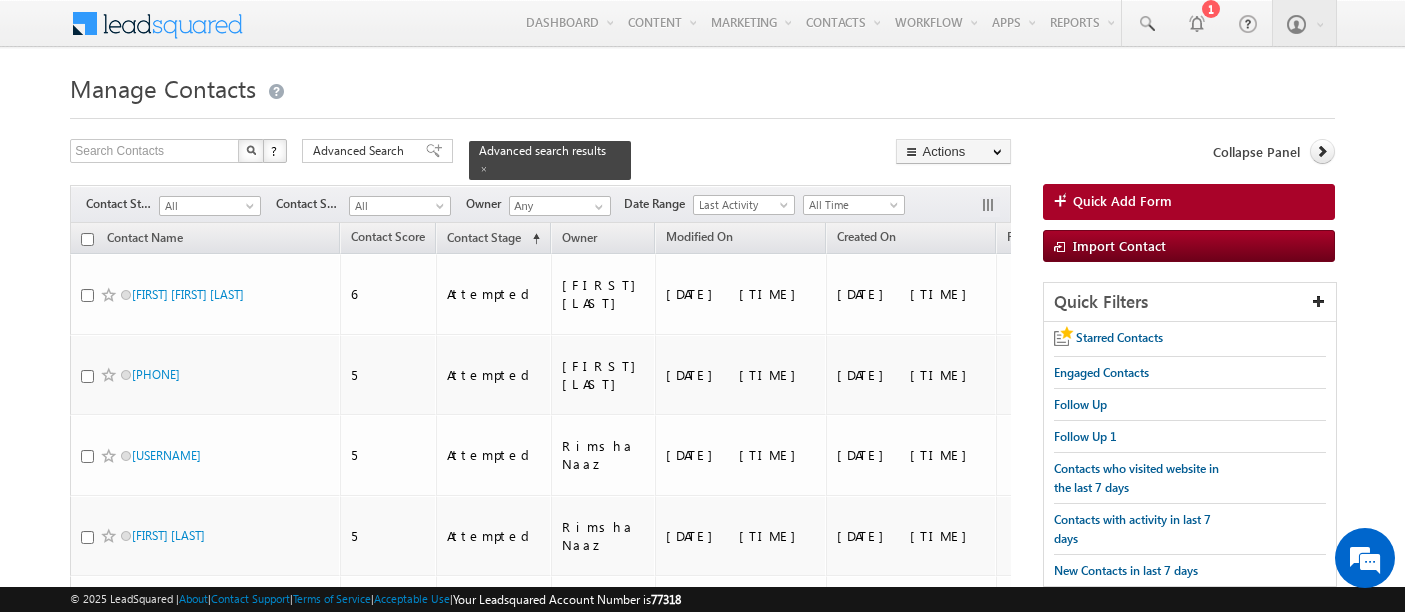 scroll, scrollTop: 3888, scrollLeft: 0, axis: vertical 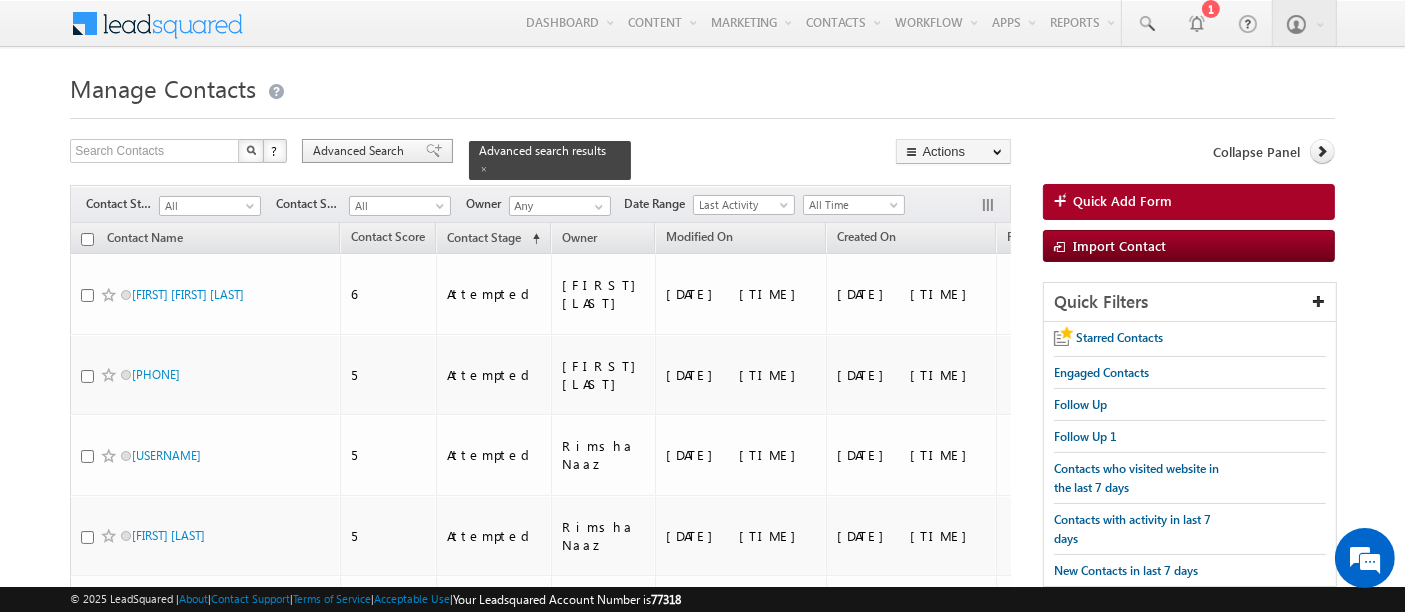 click on "Advanced Search" at bounding box center (361, 151) 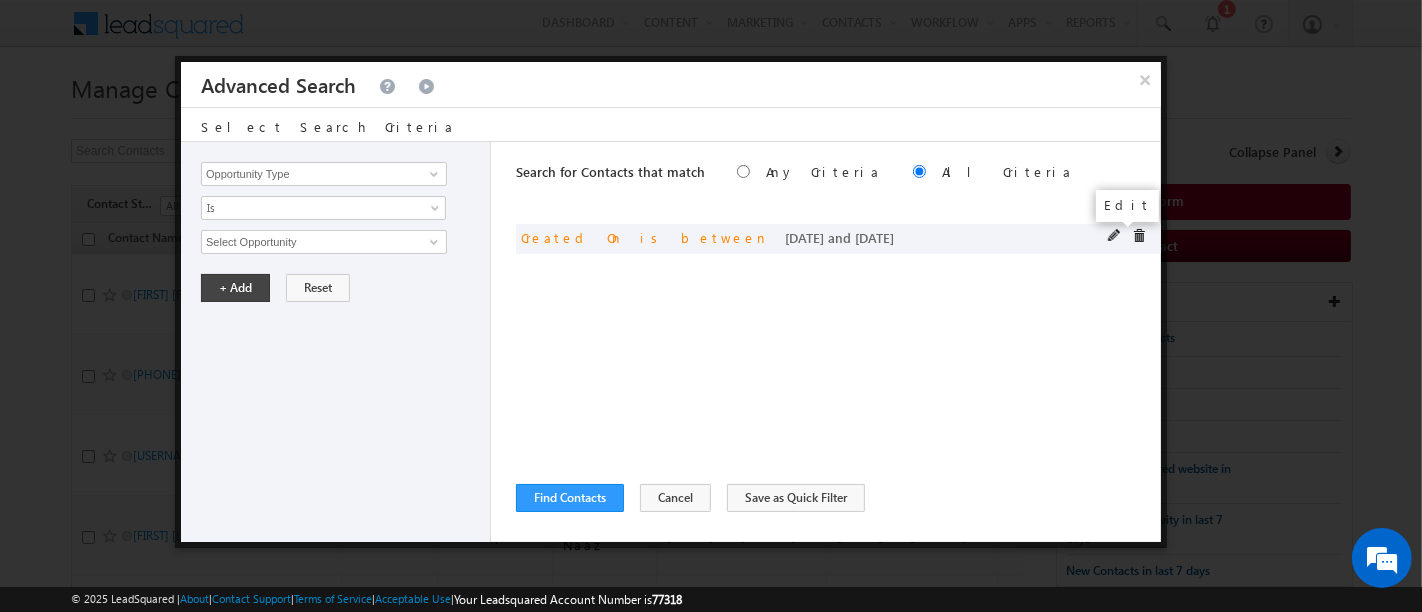 click at bounding box center [1115, 236] 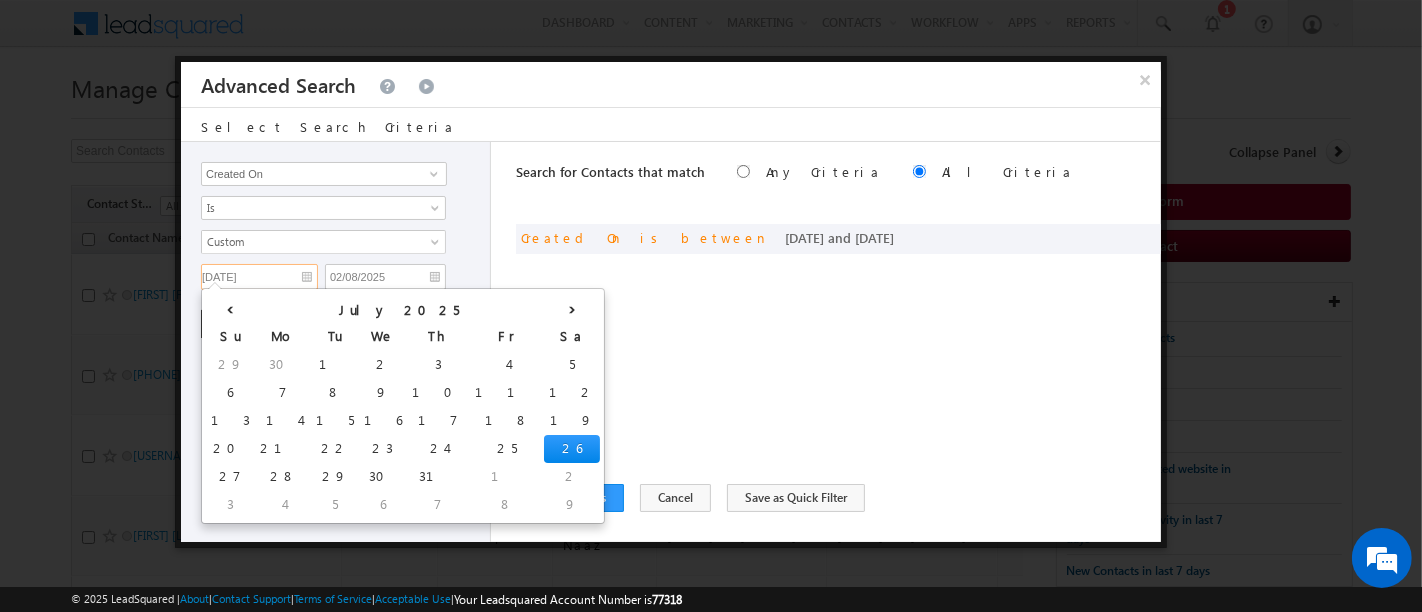 click on "[DATE]" at bounding box center [259, 277] 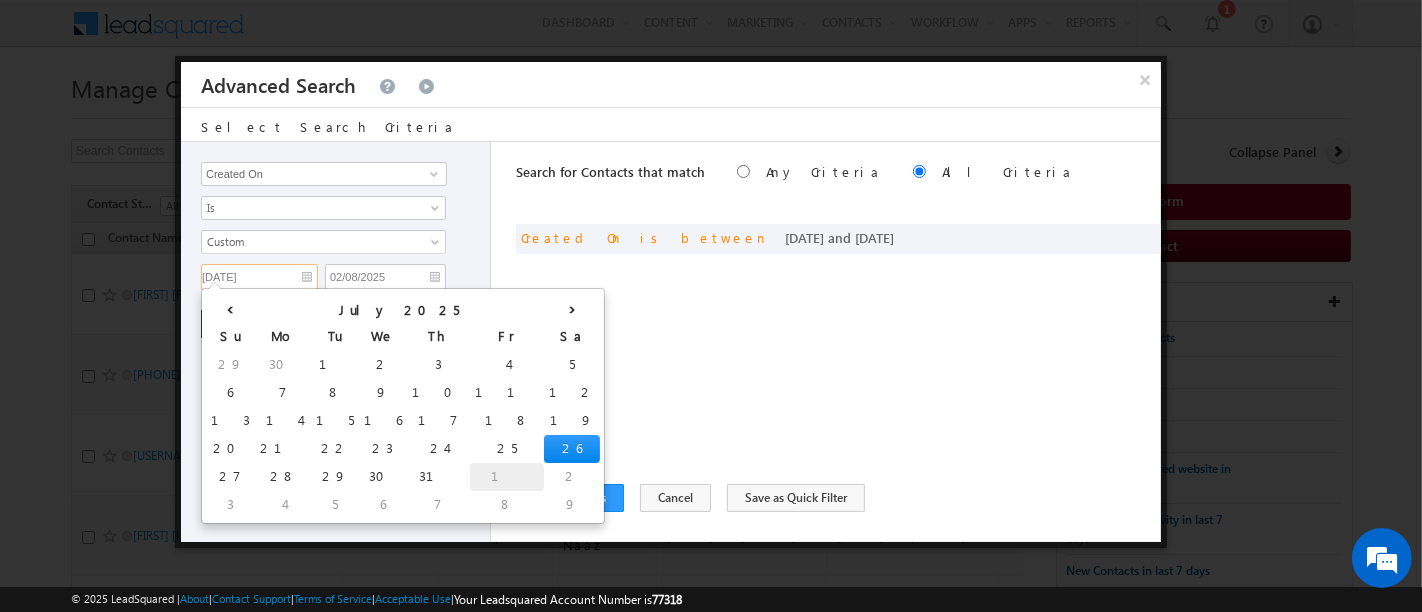 click on "1" at bounding box center [507, 477] 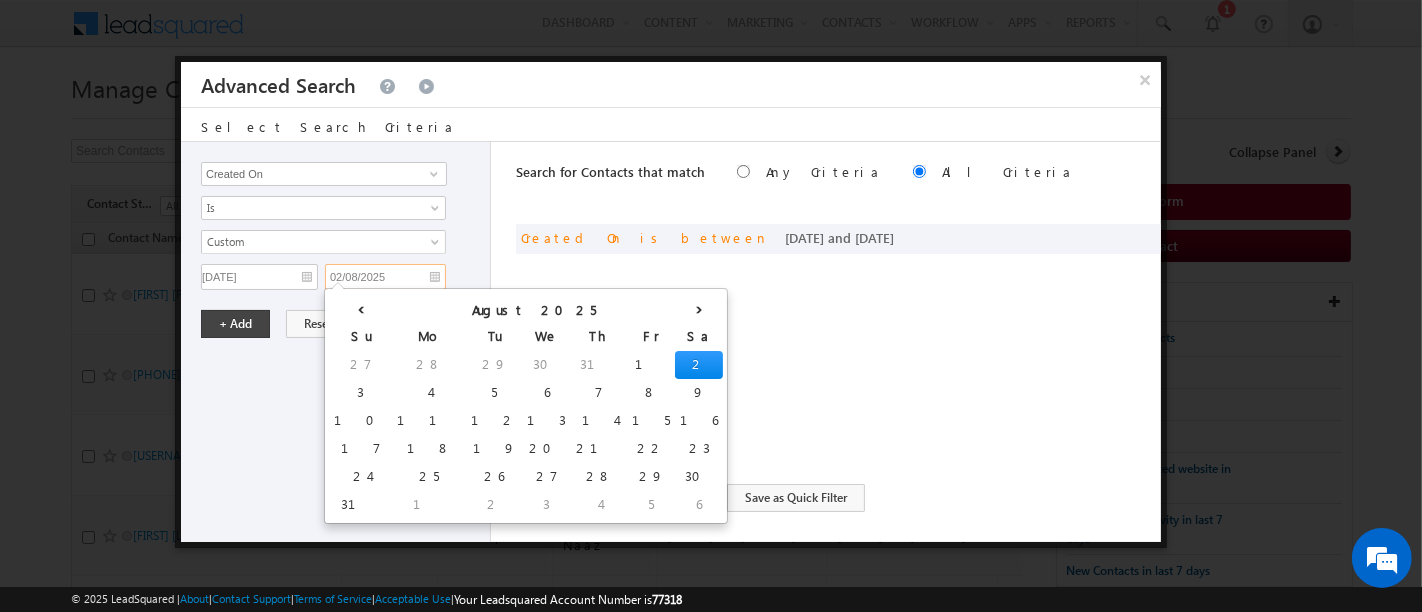 click on "02/08/2025" at bounding box center (385, 277) 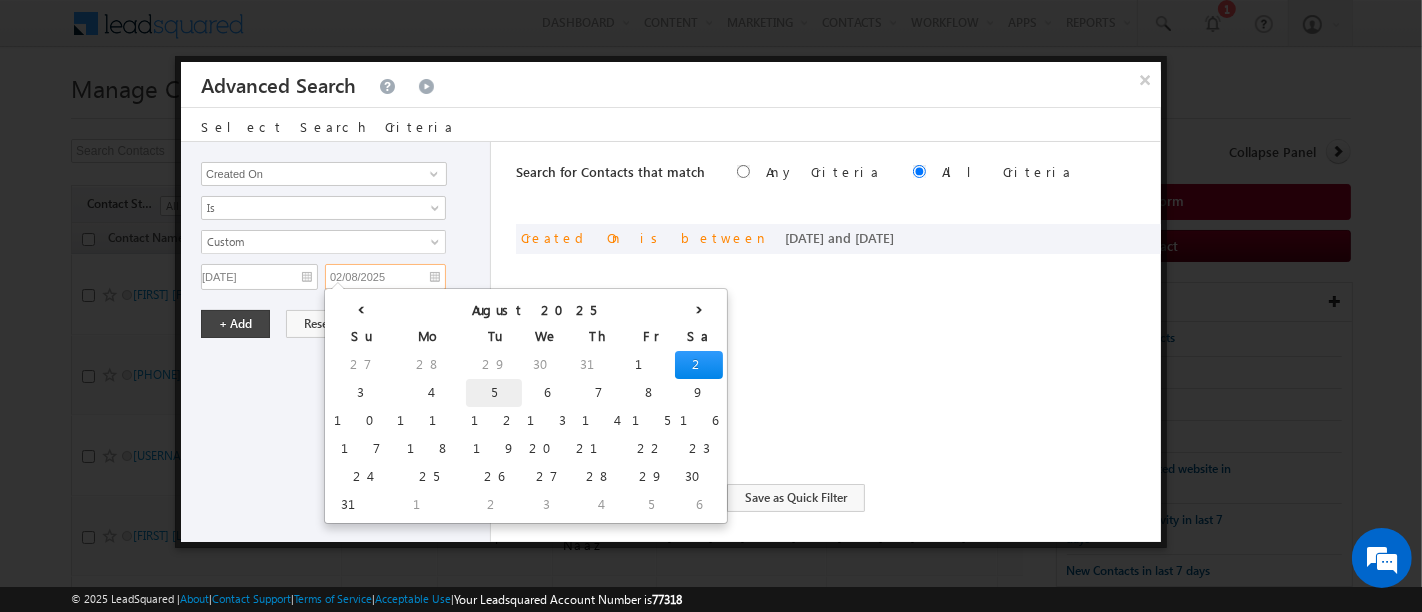 click on "5" at bounding box center [494, 393] 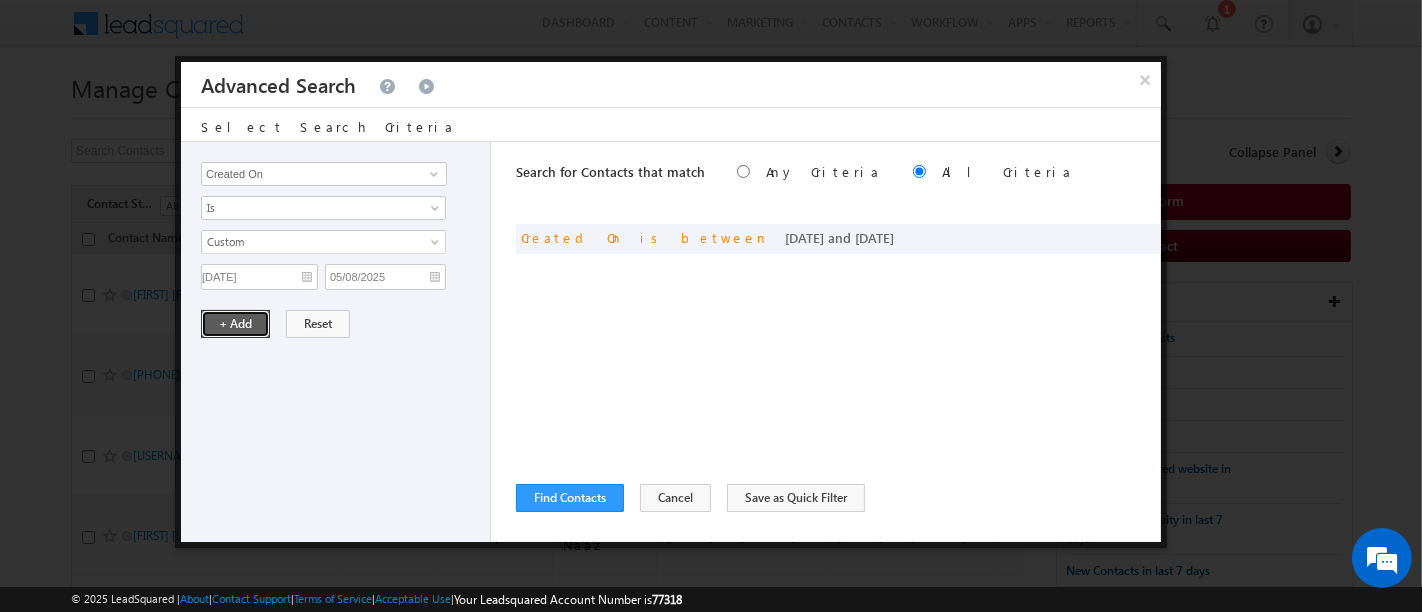 click on "+ Add" at bounding box center [235, 324] 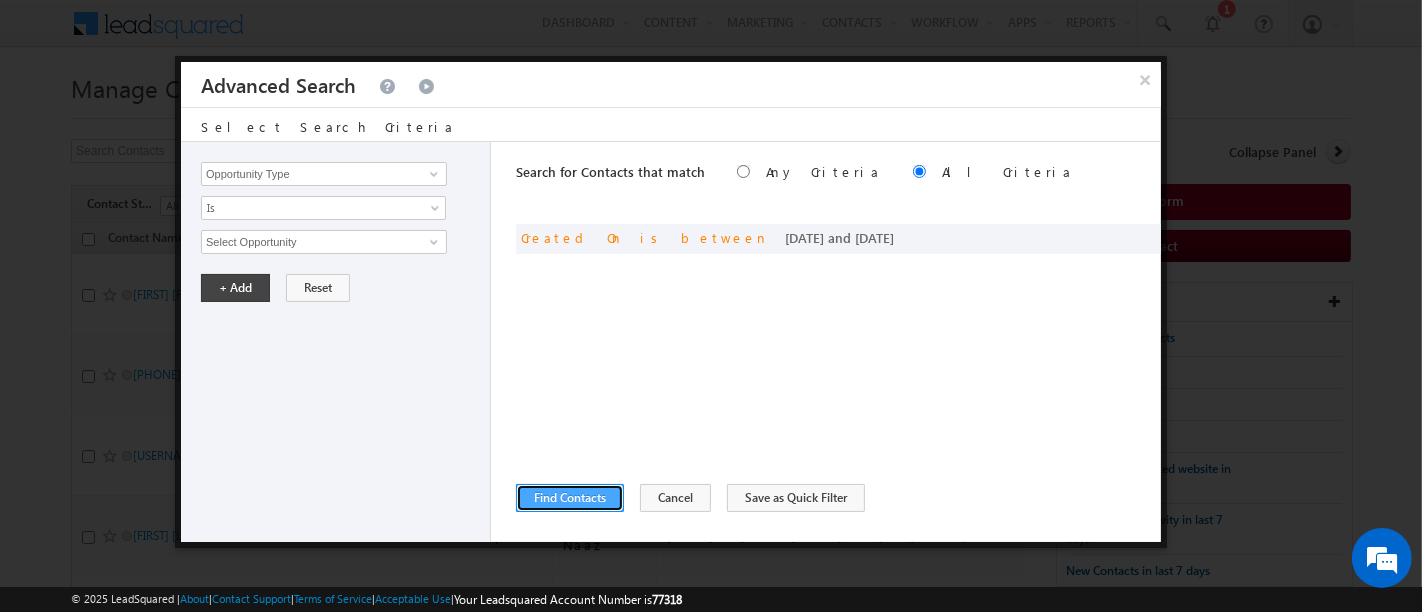 click on "Find Contacts" at bounding box center [570, 498] 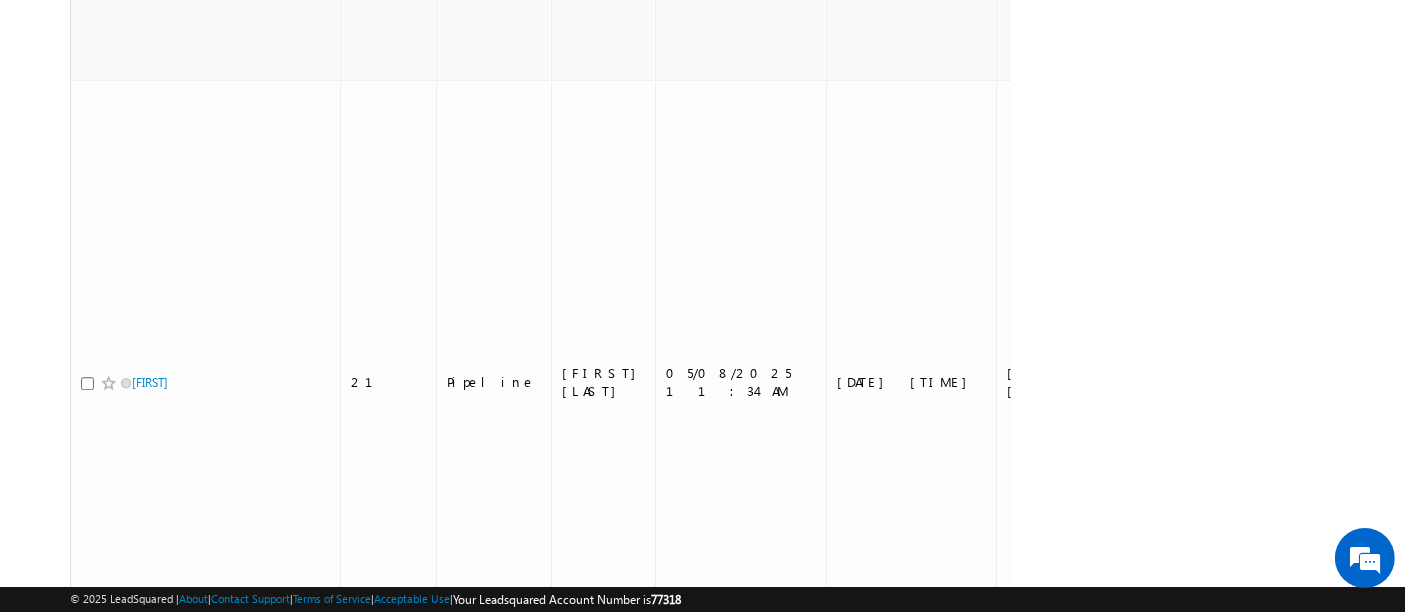 scroll, scrollTop: 13217, scrollLeft: 0, axis: vertical 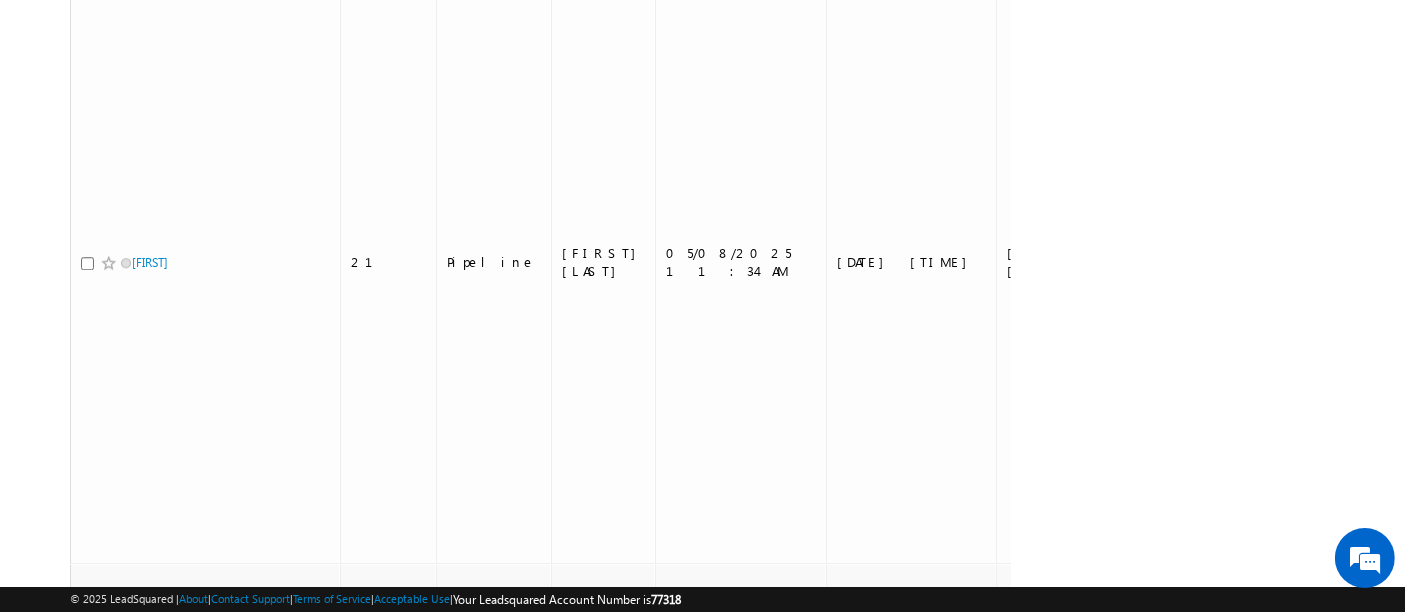 click on "Menu
[FIRST] [LAST]
[EMAIL]" at bounding box center [702, -5481] 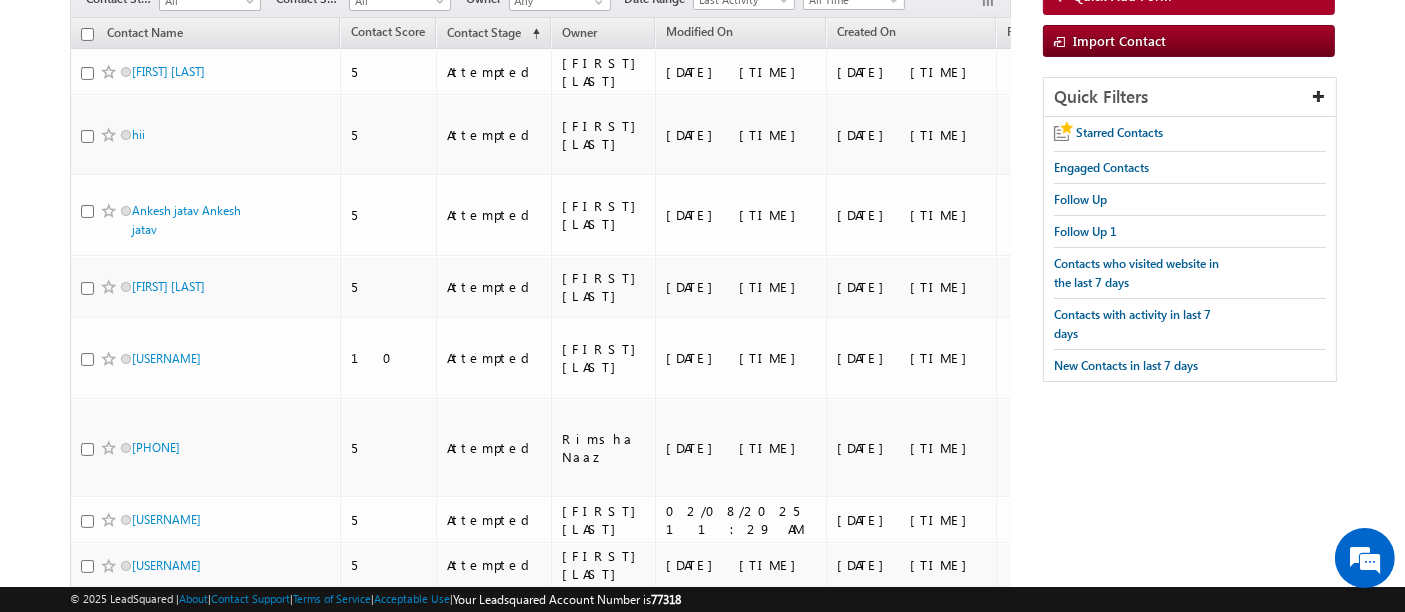 scroll, scrollTop: 0, scrollLeft: 0, axis: both 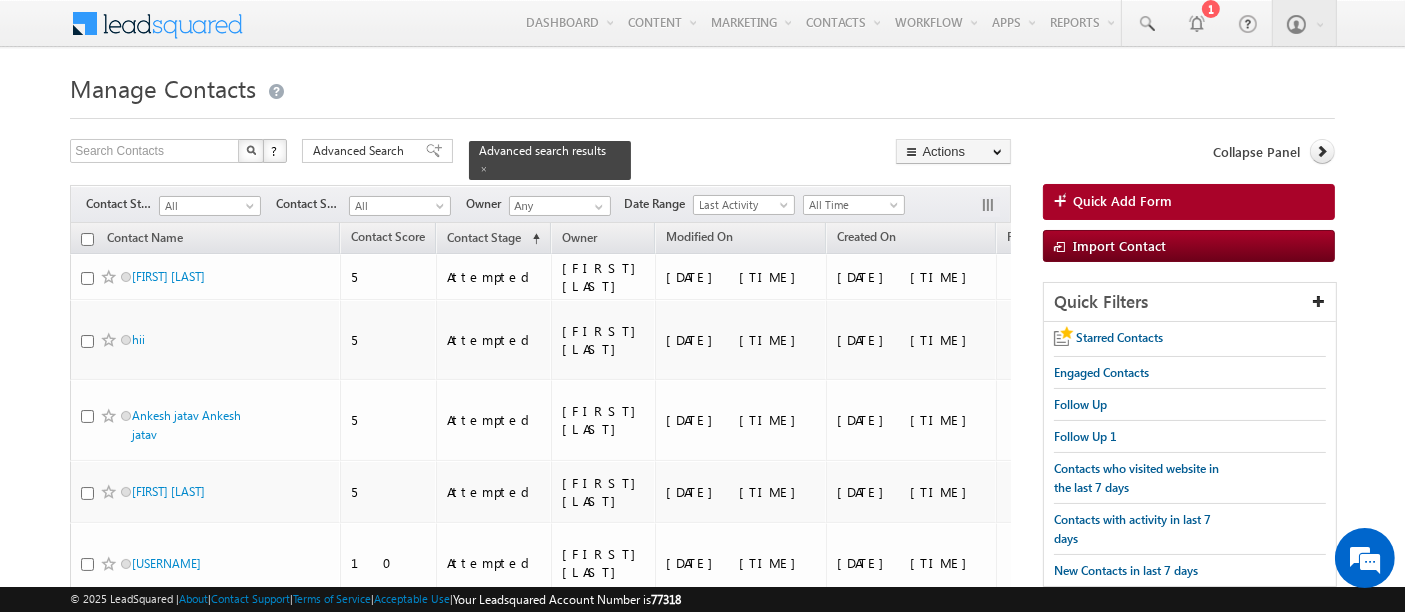 click on "Manage Contacts" at bounding box center (702, 86) 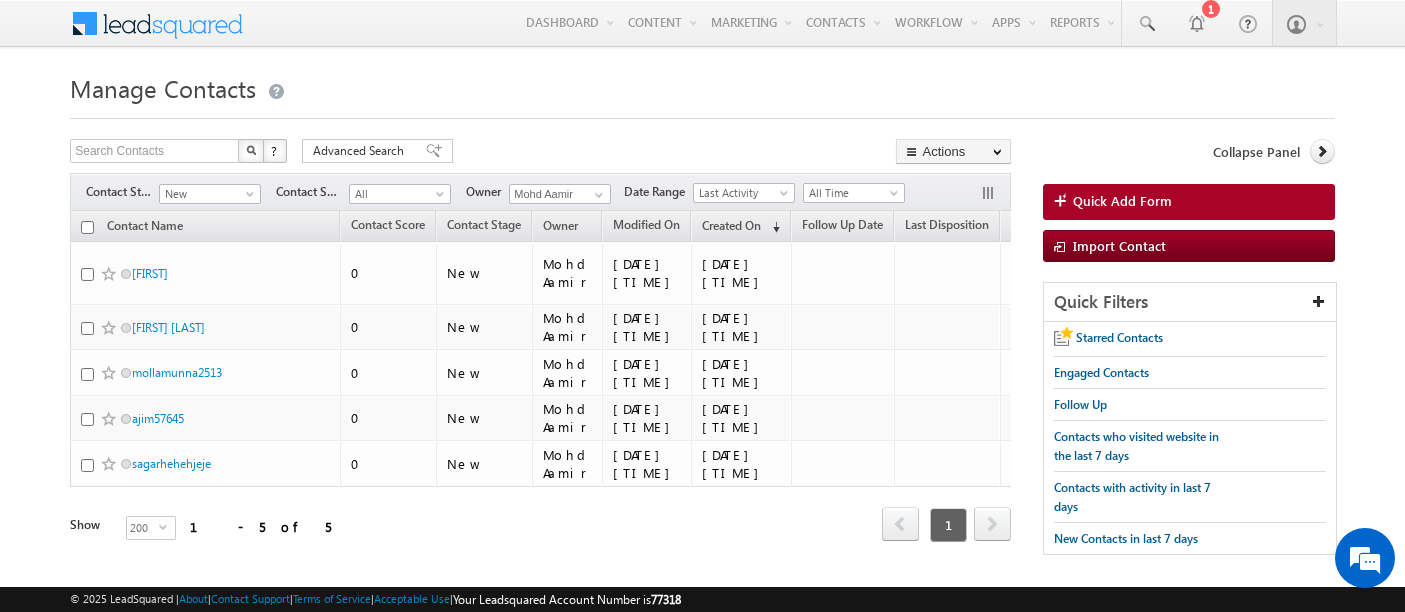scroll, scrollTop: 29, scrollLeft: 0, axis: vertical 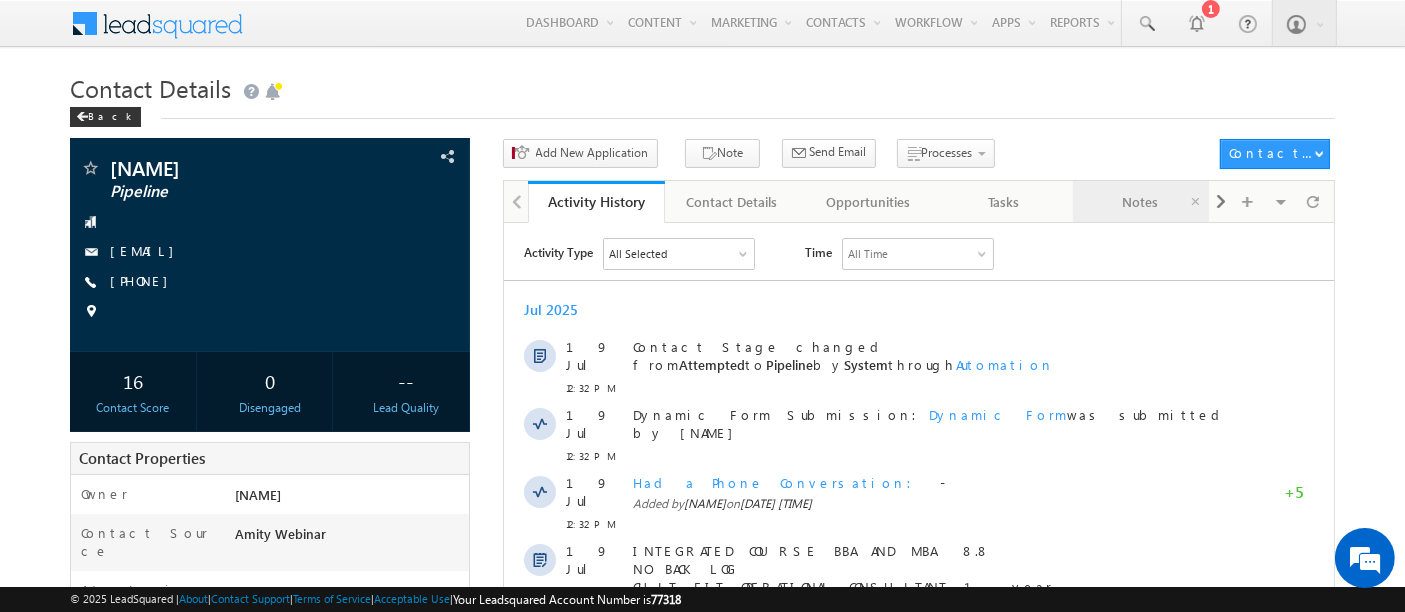 click on "Notes" at bounding box center [1140, 202] 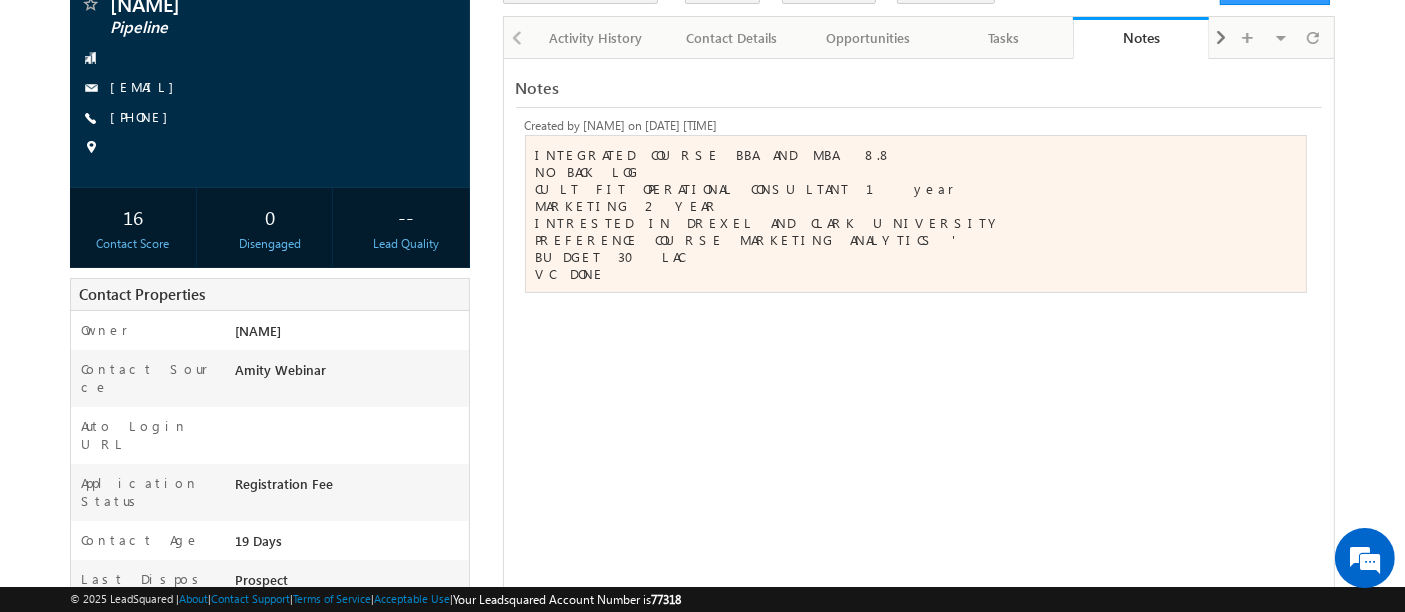 scroll, scrollTop: 165, scrollLeft: 0, axis: vertical 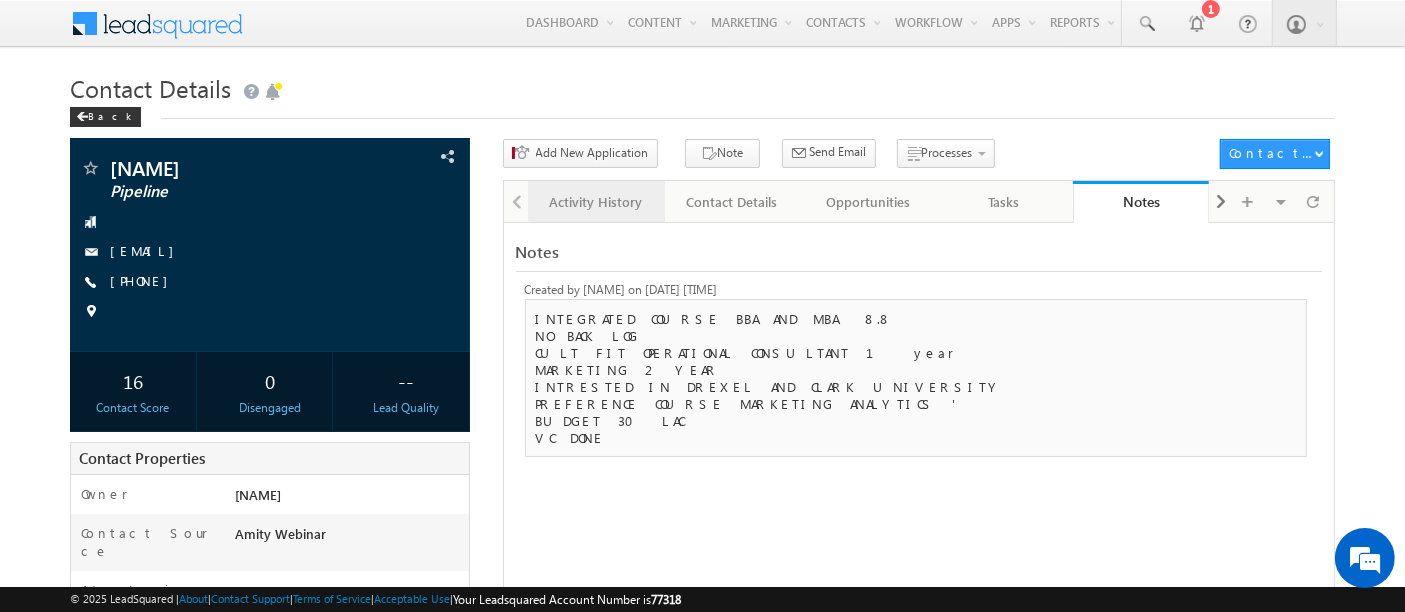 click on "Activity History" at bounding box center (595, 202) 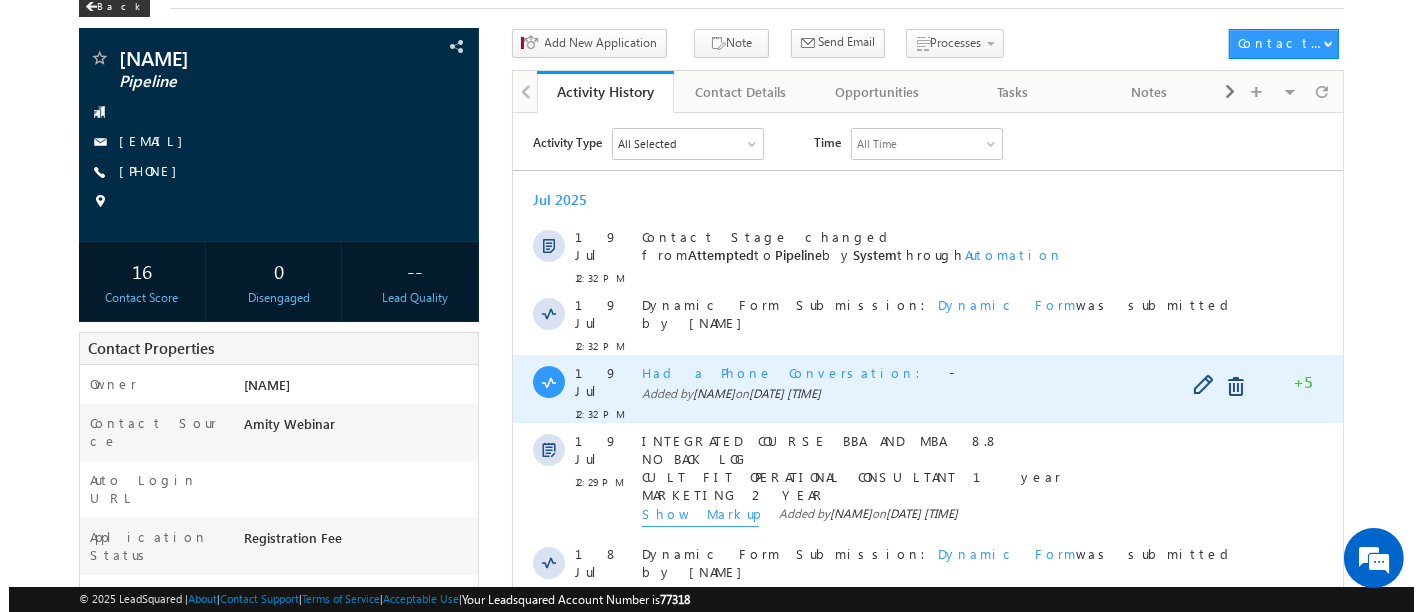 scroll, scrollTop: 0, scrollLeft: 0, axis: both 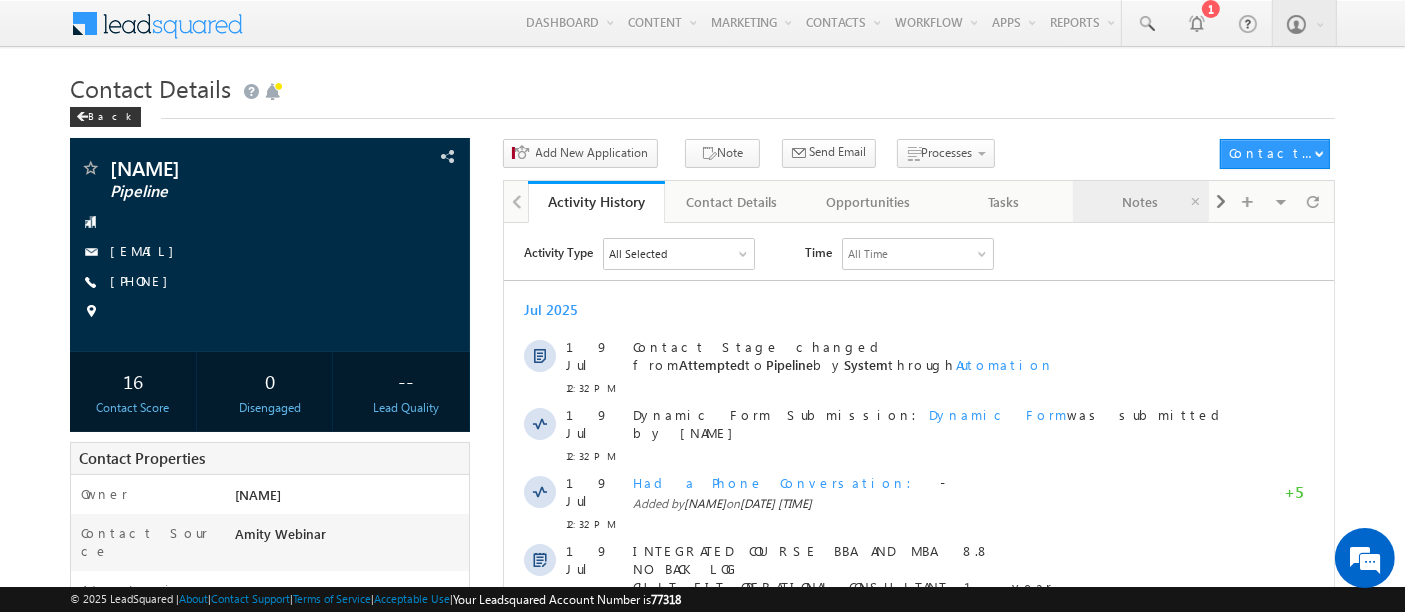 click on "Notes" at bounding box center [1140, 202] 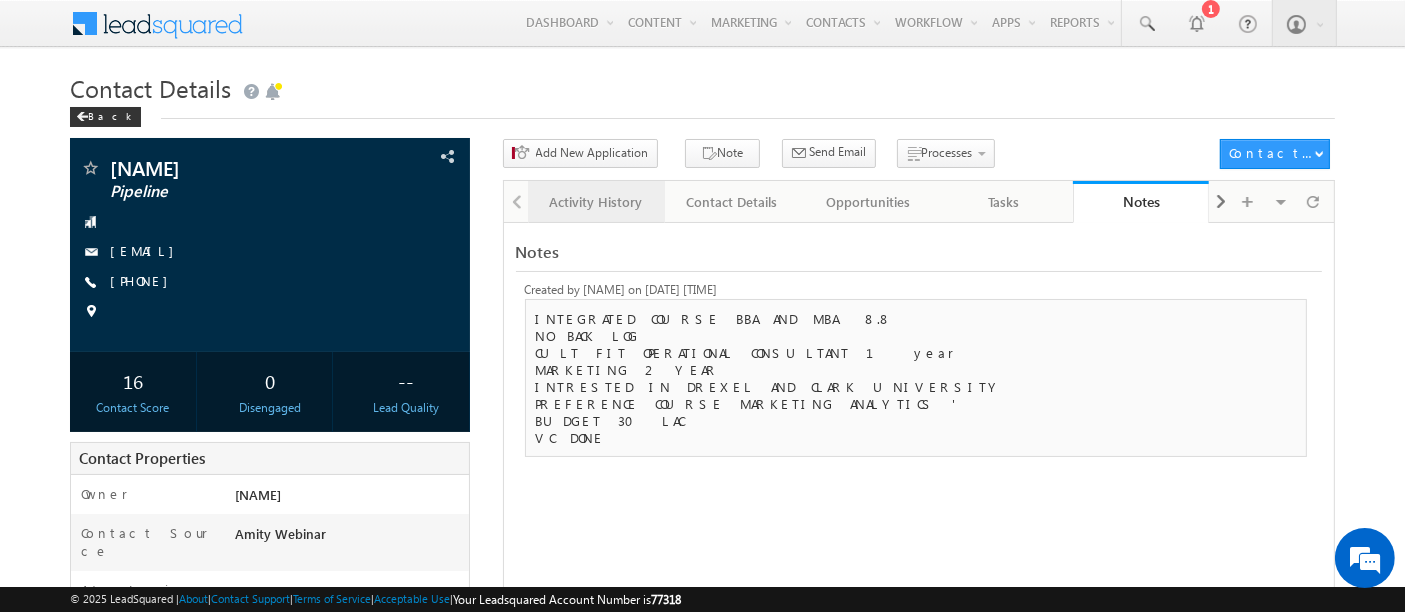 click on "Activity History" at bounding box center [595, 202] 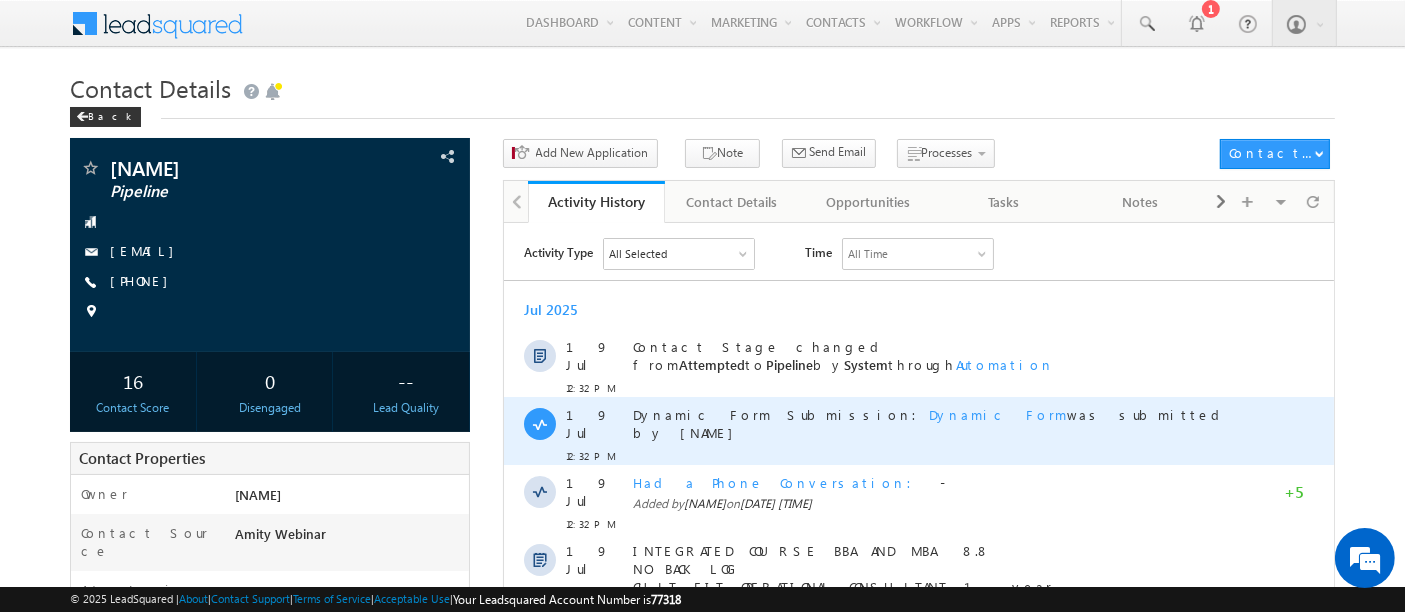 click on "Dynamic Form" at bounding box center (997, 413) 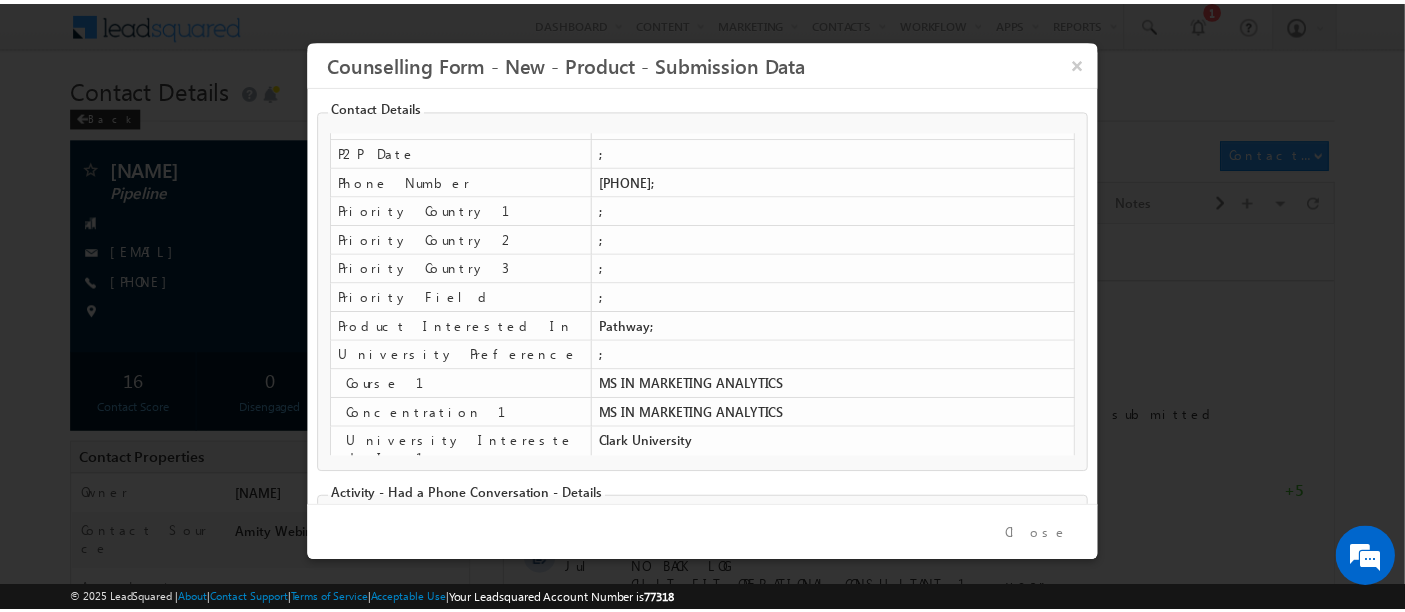 scroll, scrollTop: 410, scrollLeft: 0, axis: vertical 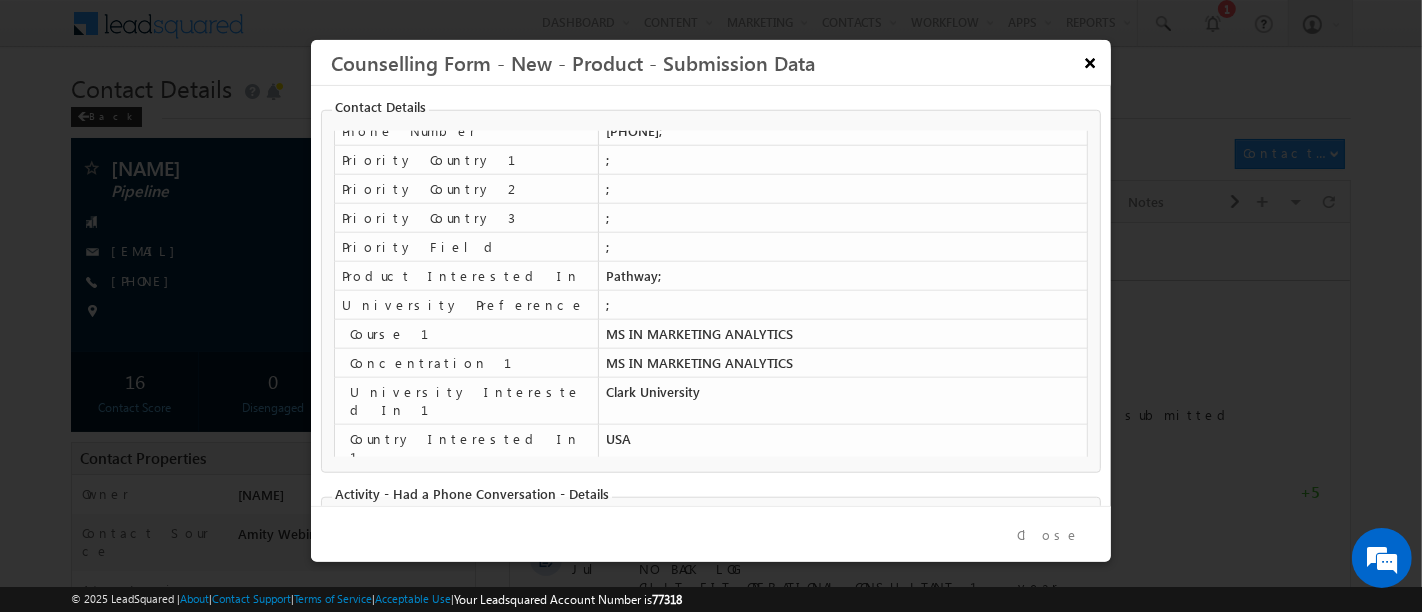 click on "×" at bounding box center [1089, 62] 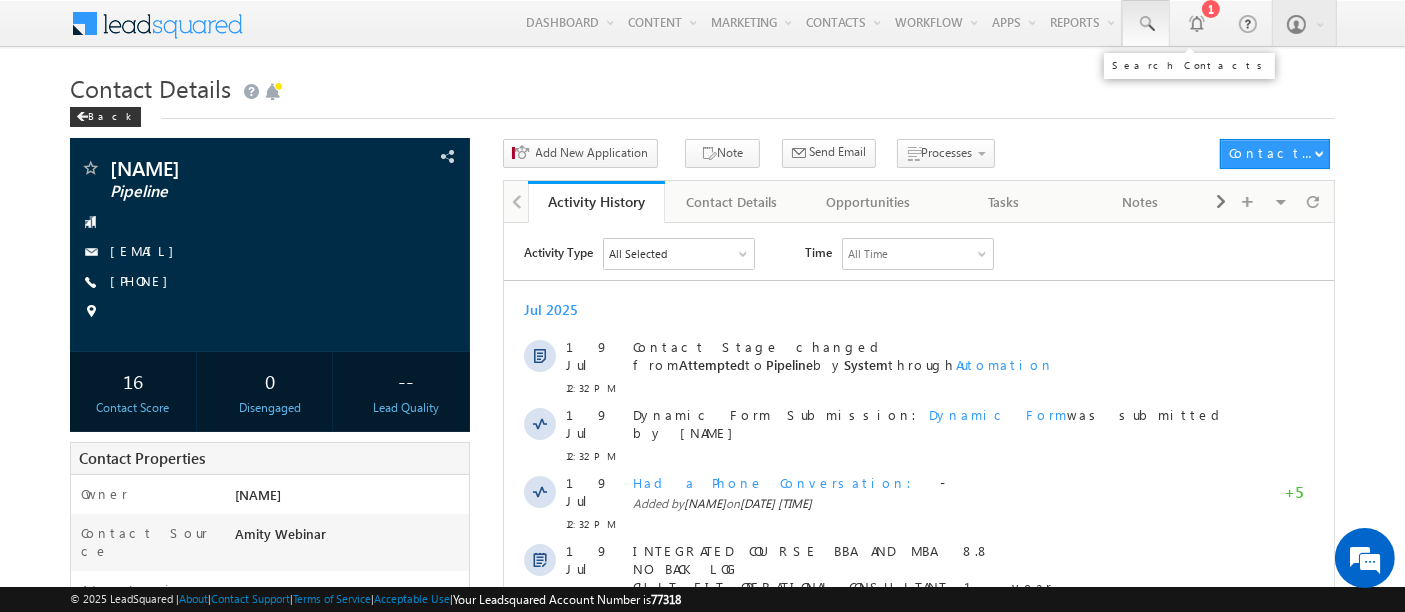 click at bounding box center (1146, 24) 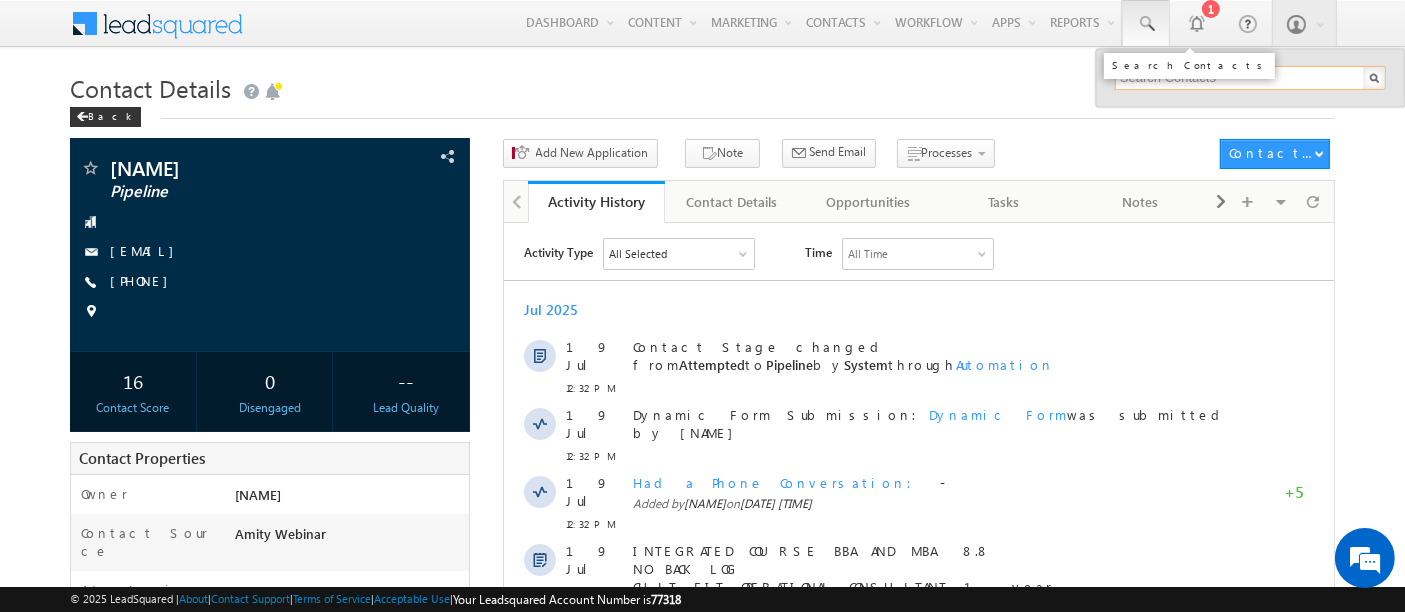 paste on "sejalmishra10b@gmail.com" 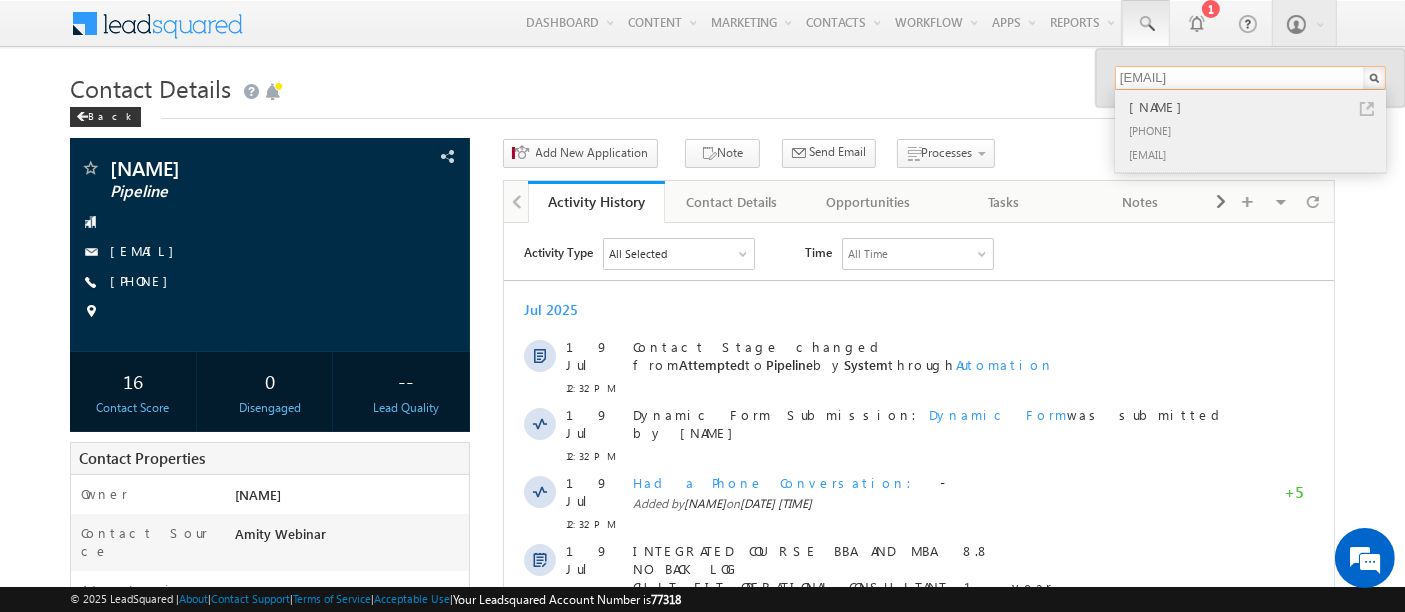 type on "sejalmishra10b@gmail.com" 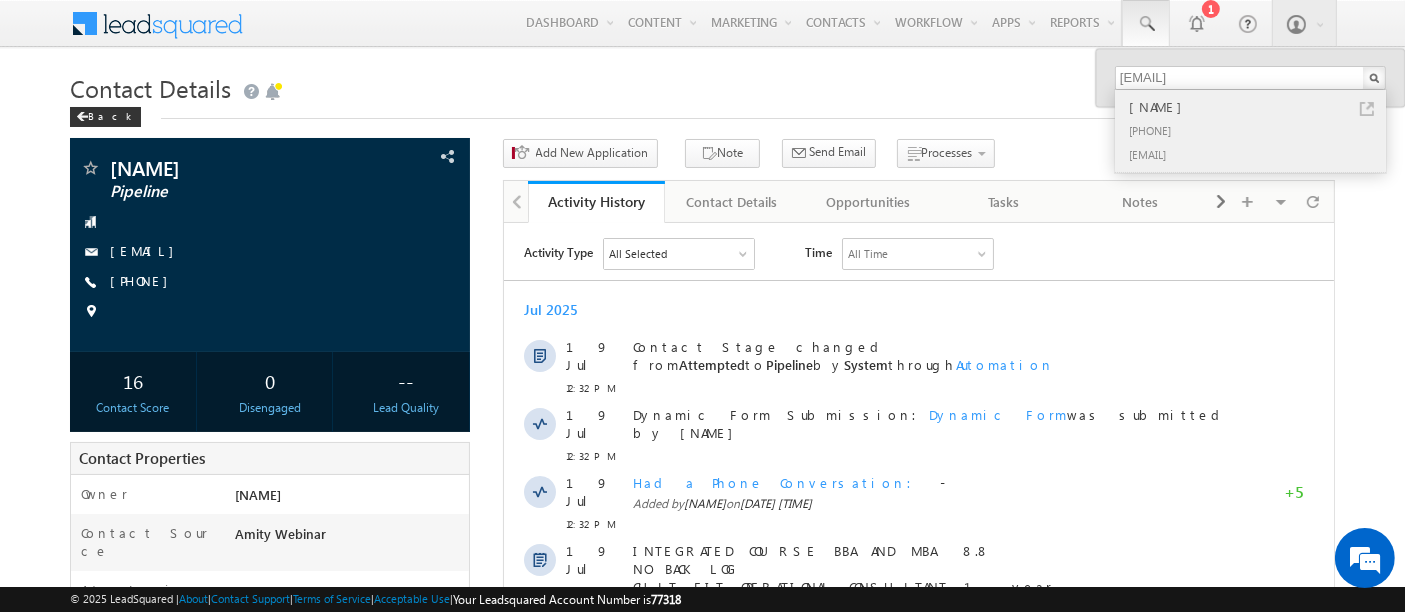 click on "+91-8180806431" at bounding box center [1259, 130] 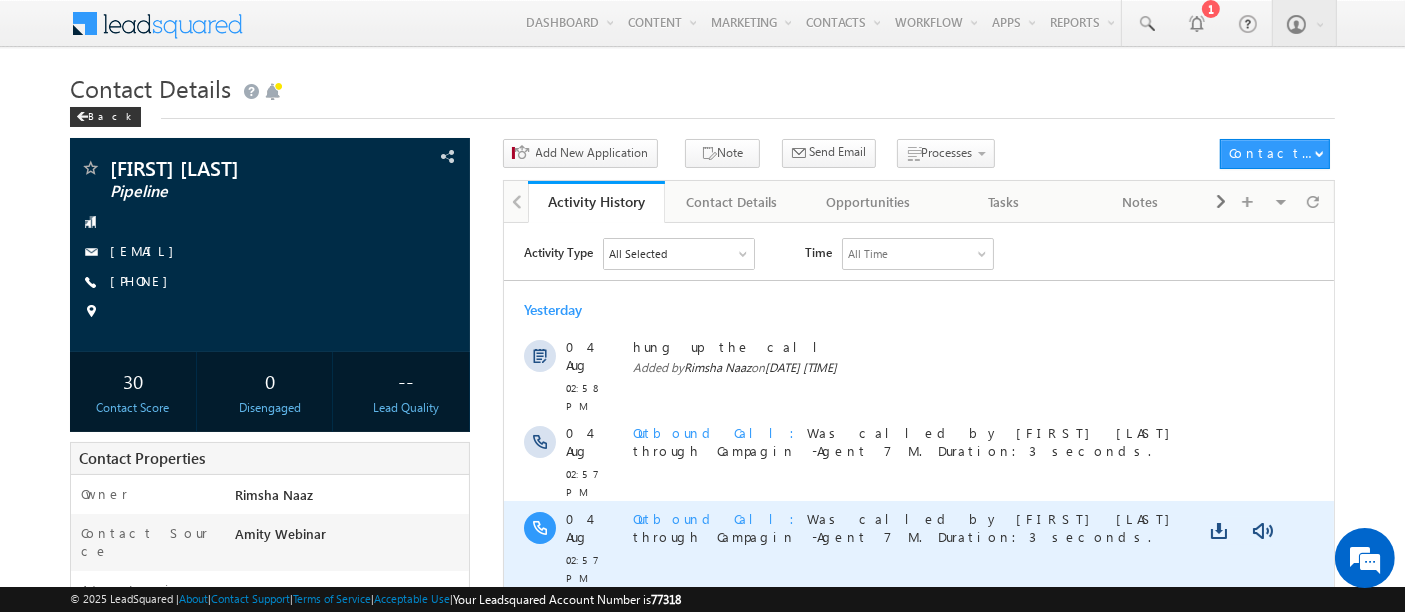 scroll, scrollTop: 62, scrollLeft: 0, axis: vertical 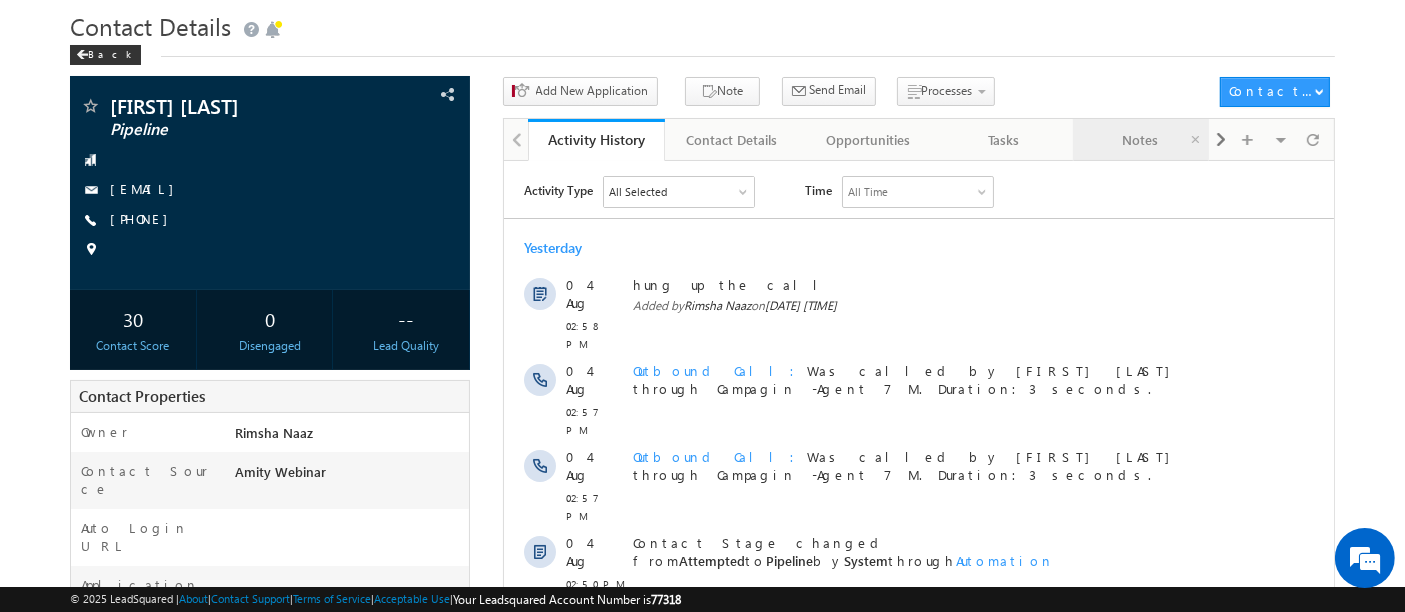 click on "Notes" at bounding box center [1140, 140] 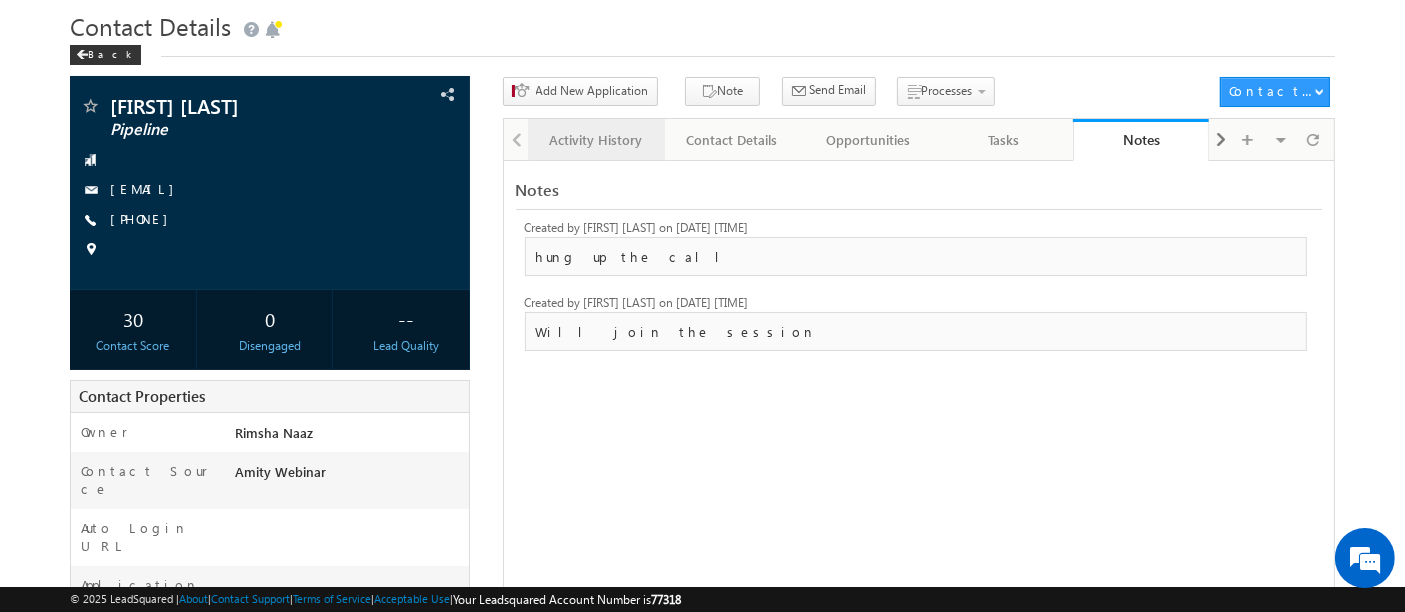 click on "Activity History" at bounding box center [595, 140] 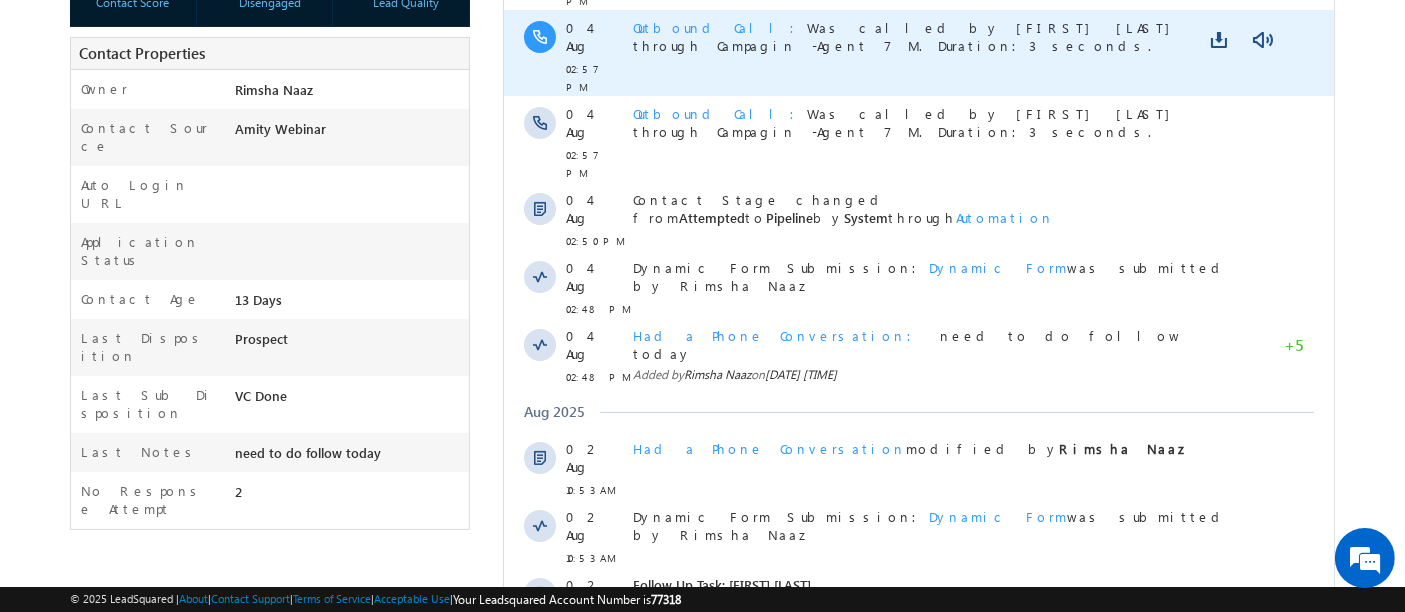 scroll, scrollTop: 0, scrollLeft: 0, axis: both 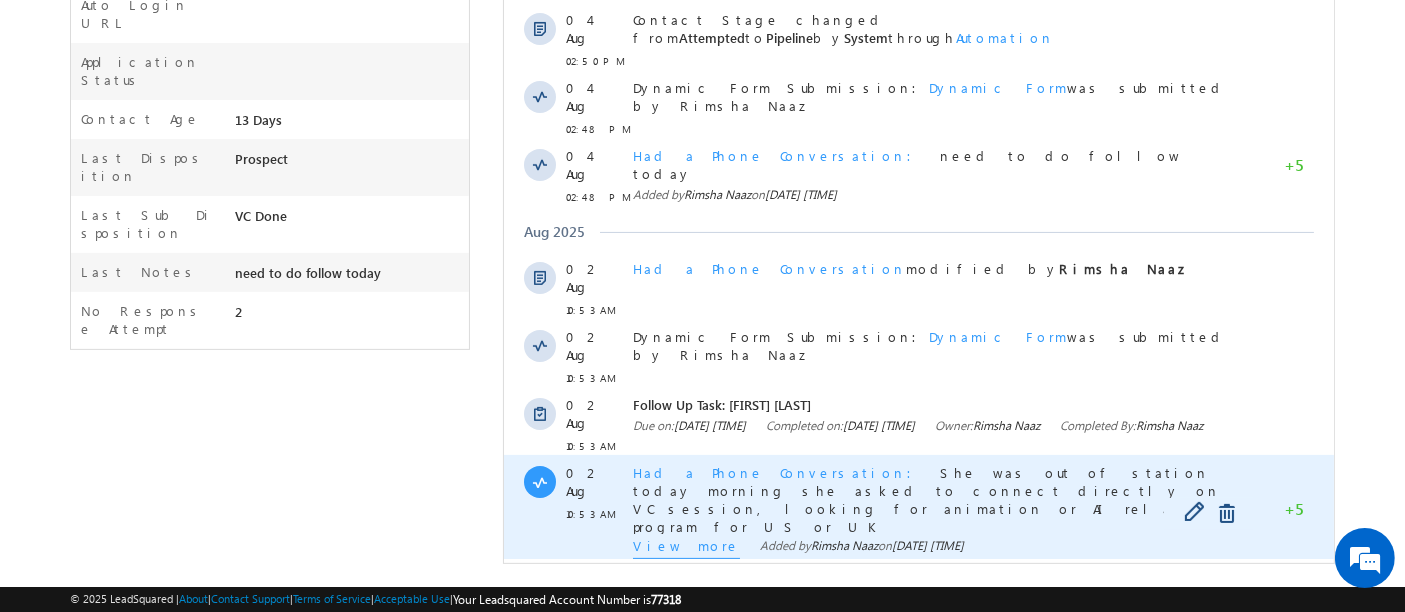 click on "View more" at bounding box center [685, 548] 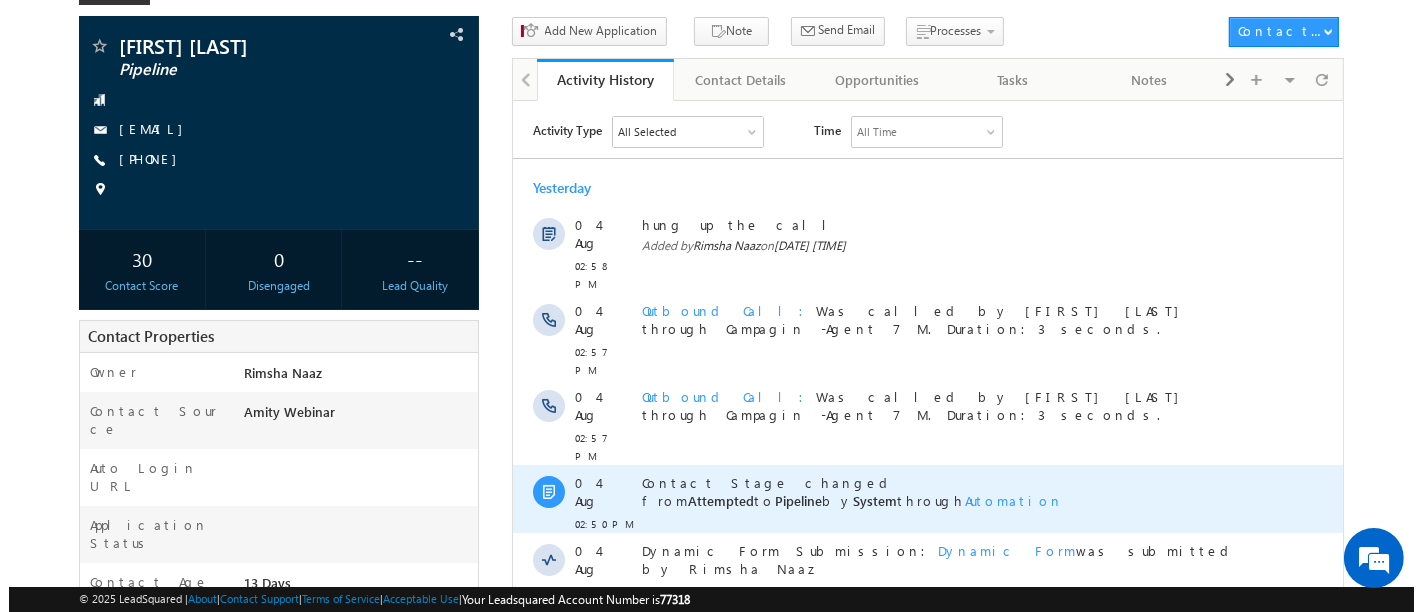 scroll, scrollTop: 121, scrollLeft: 0, axis: vertical 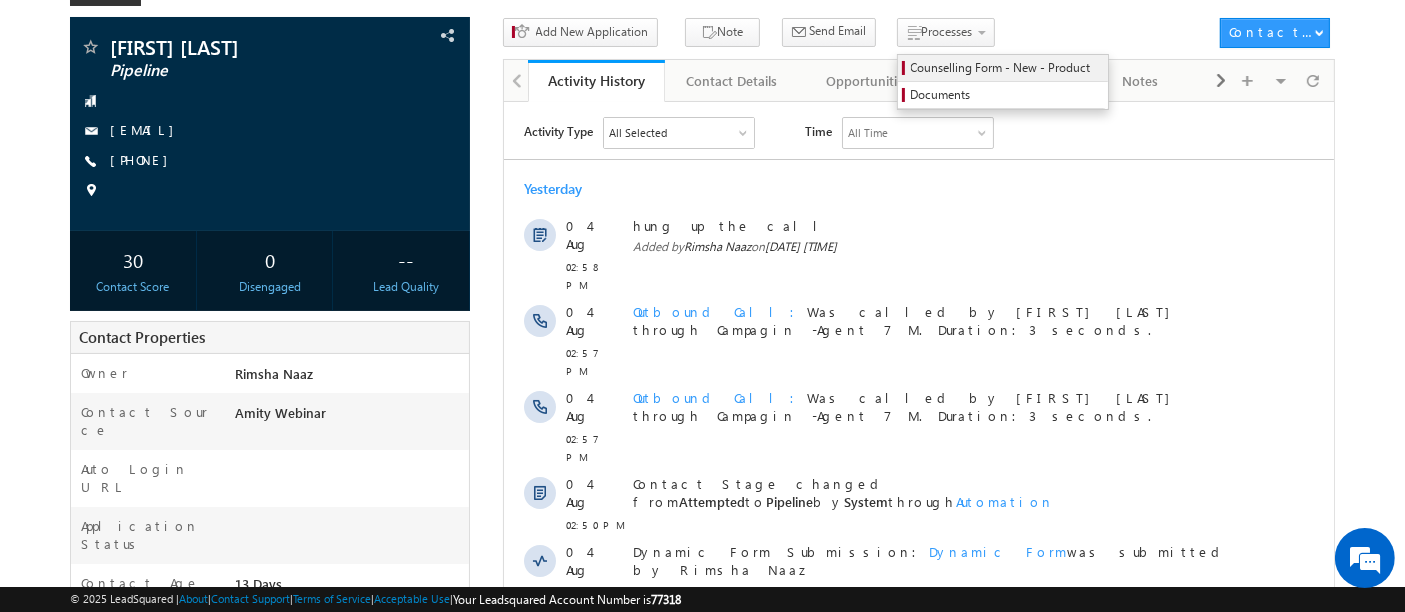 click on "Counselling Form - New - Product" at bounding box center (1006, 68) 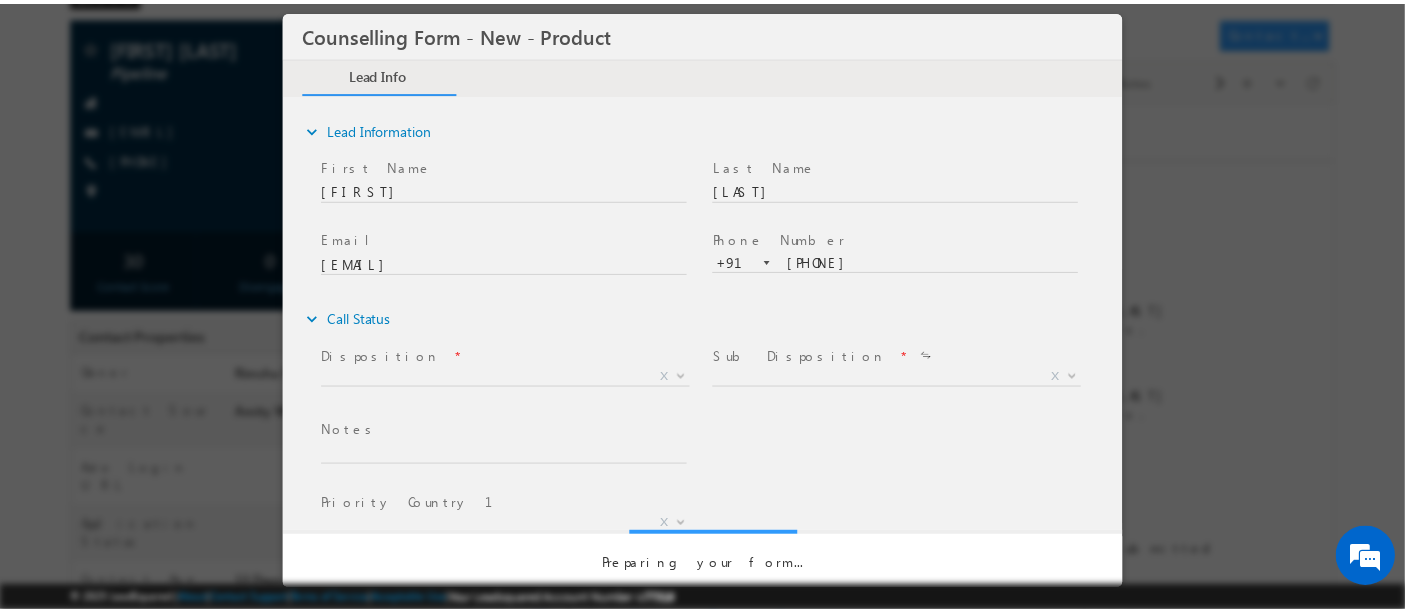 scroll, scrollTop: 0, scrollLeft: 0, axis: both 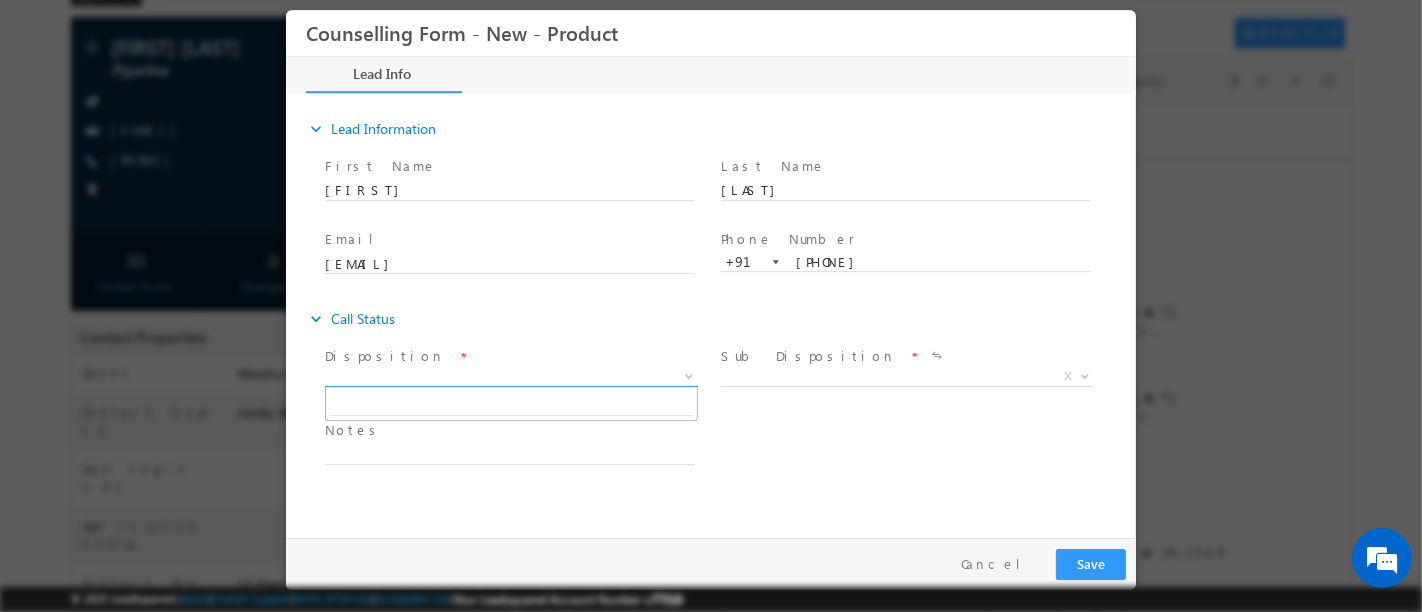 click on "X" at bounding box center (510, 377) 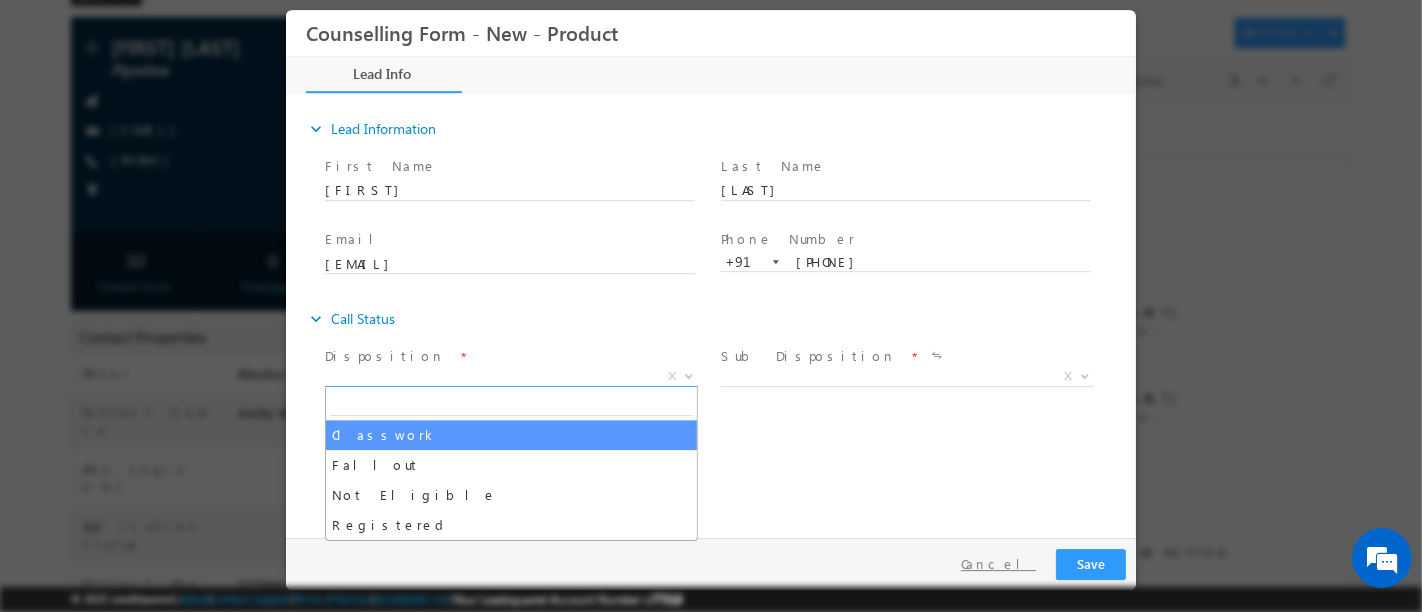 click on "Cancel" at bounding box center (997, 564) 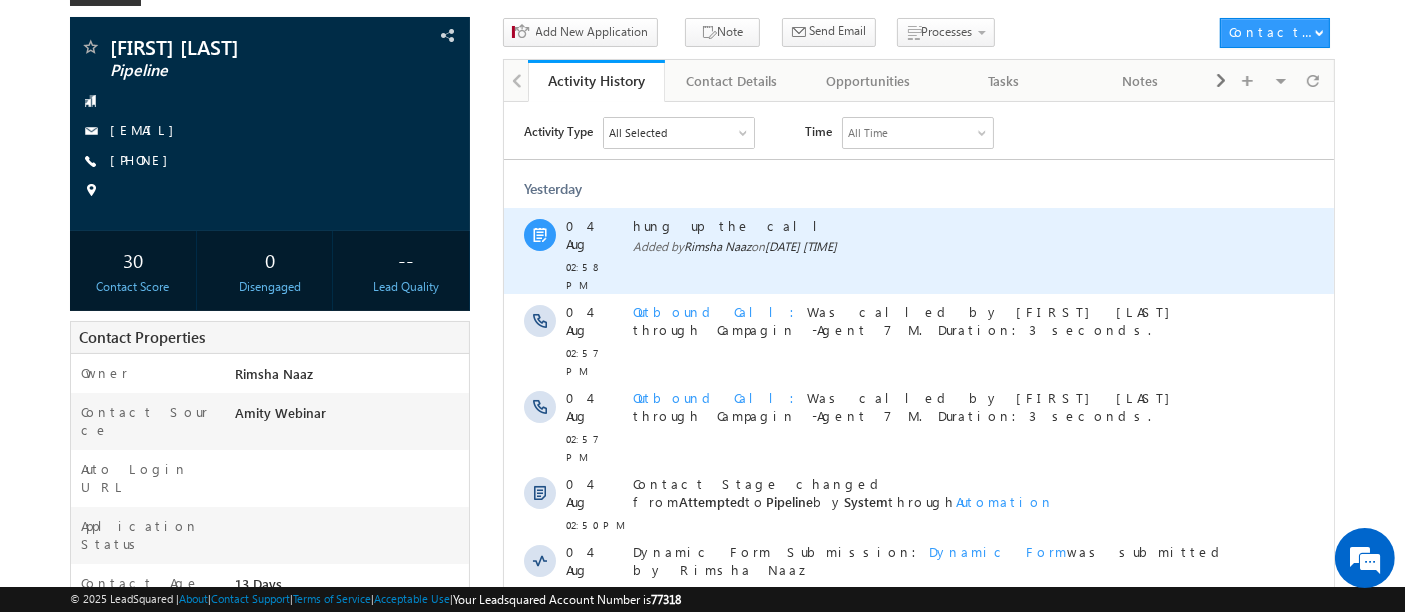 scroll, scrollTop: 0, scrollLeft: 0, axis: both 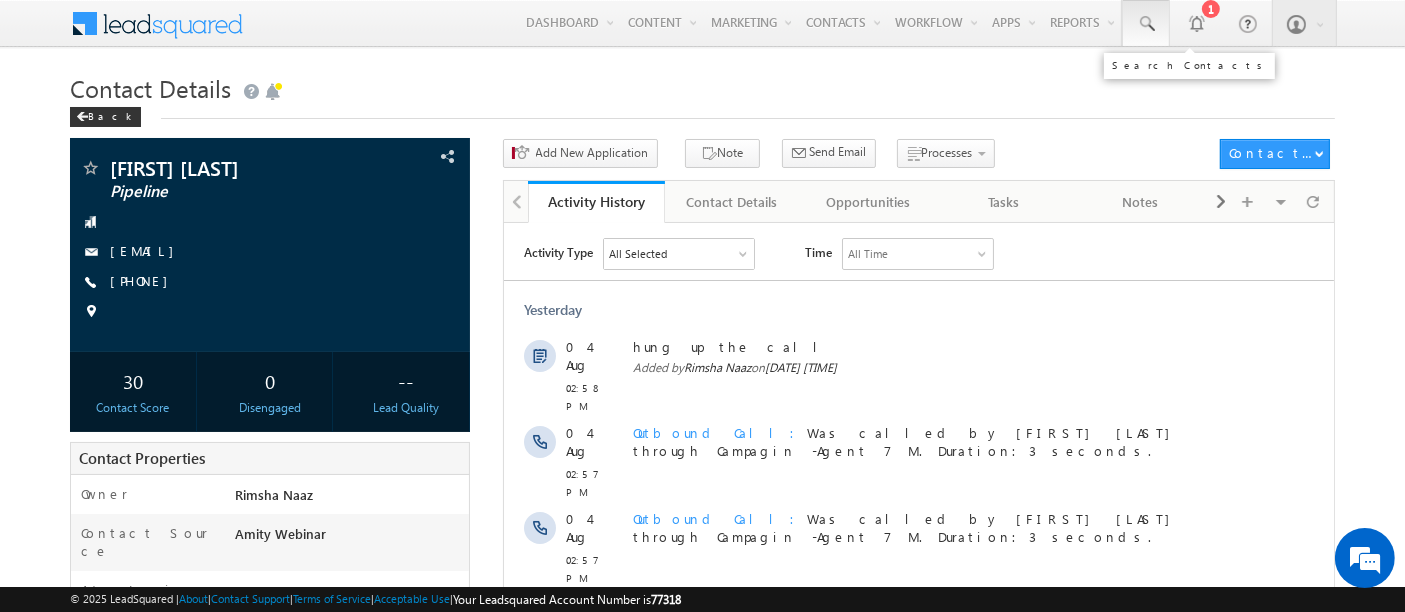 click at bounding box center [1146, 23] 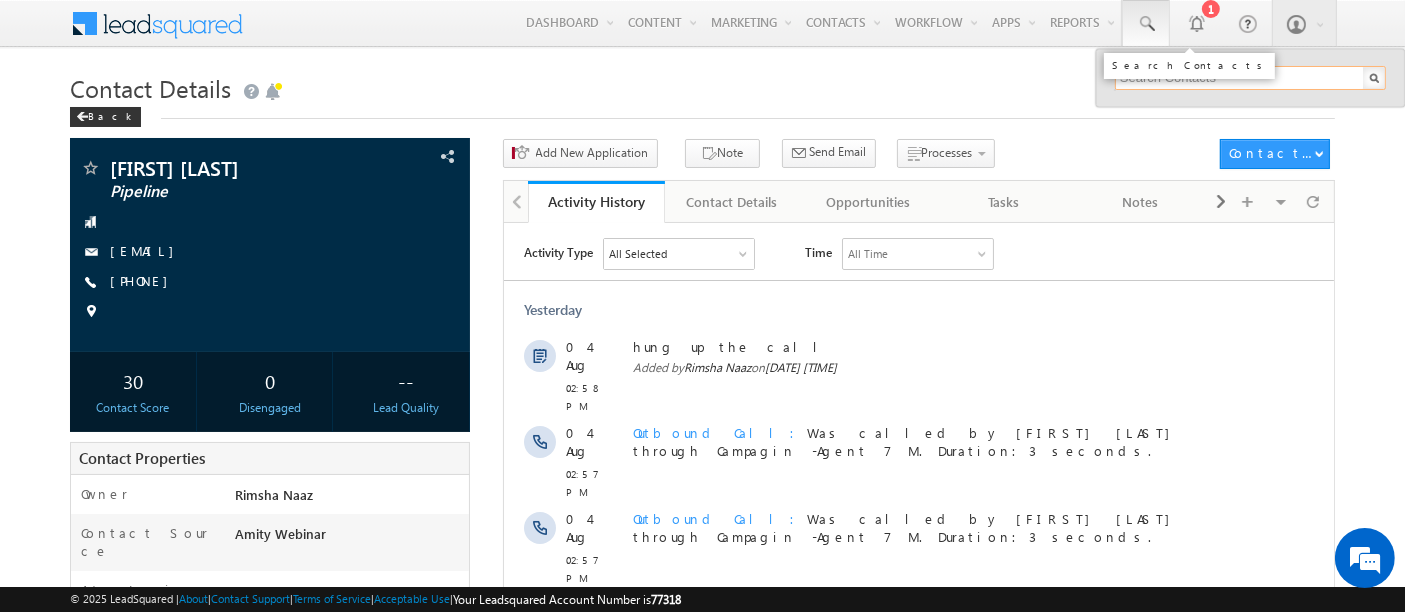 paste on "maghizhren@hotmail.com" 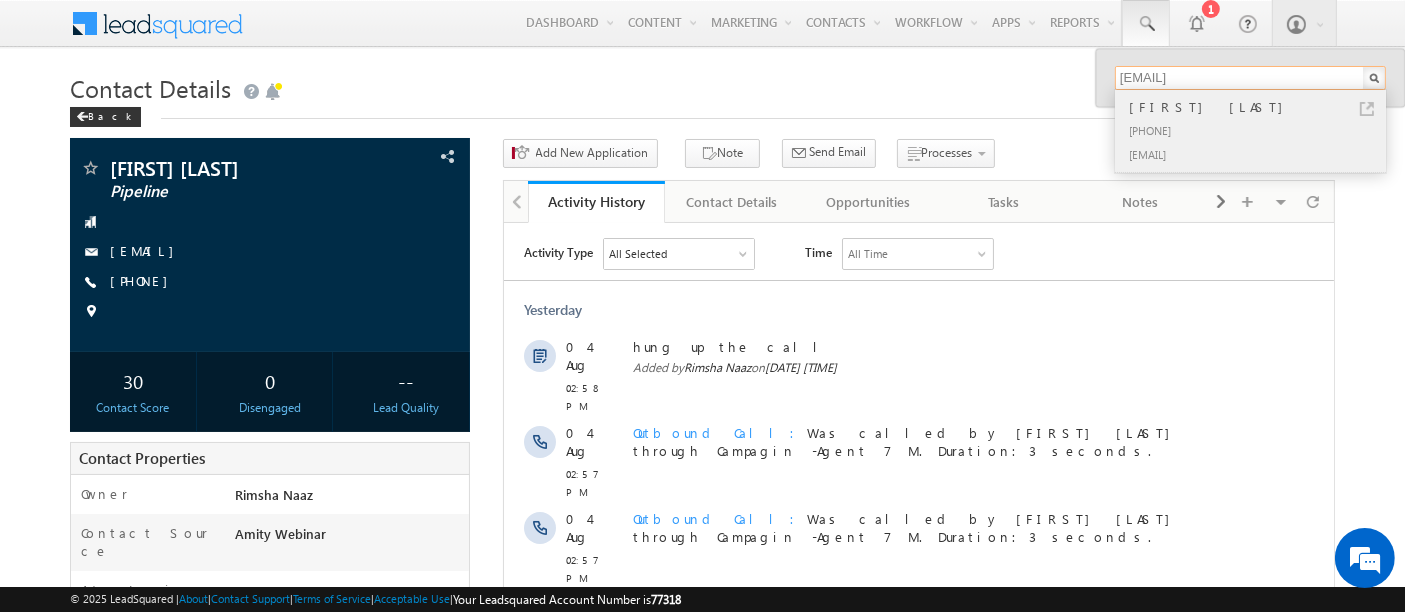 type on "maghizhren@hotmail.com" 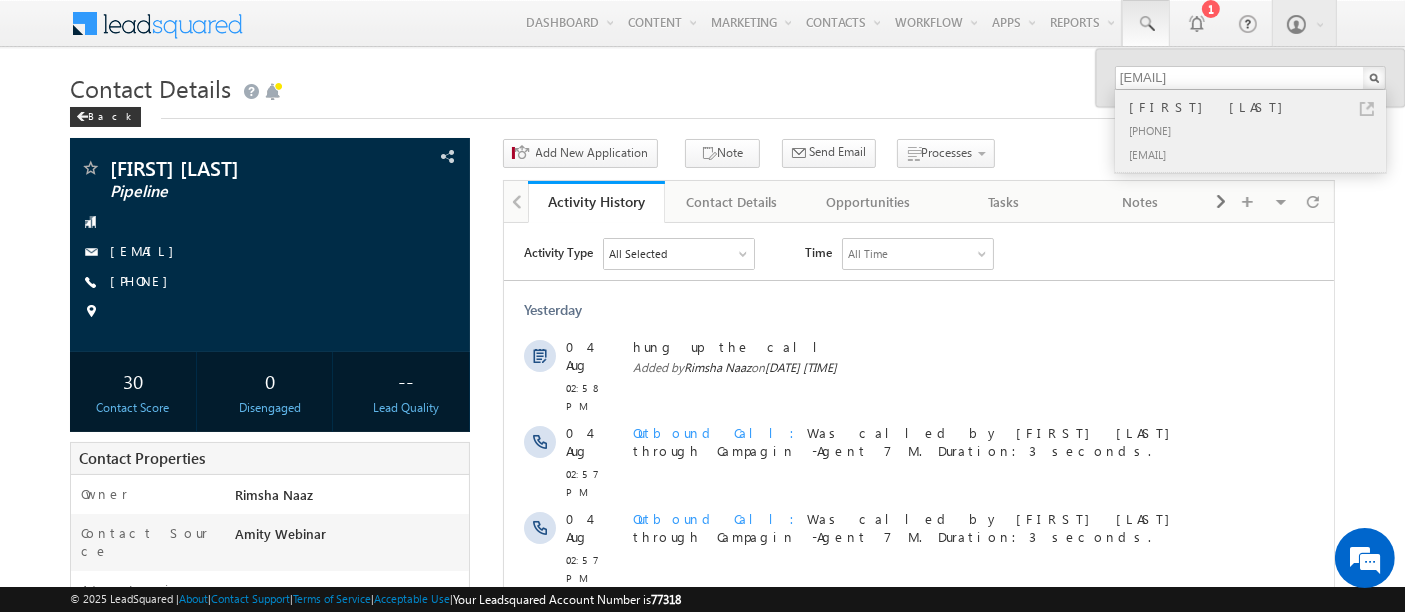 click on "+91-9176869671" at bounding box center (1259, 130) 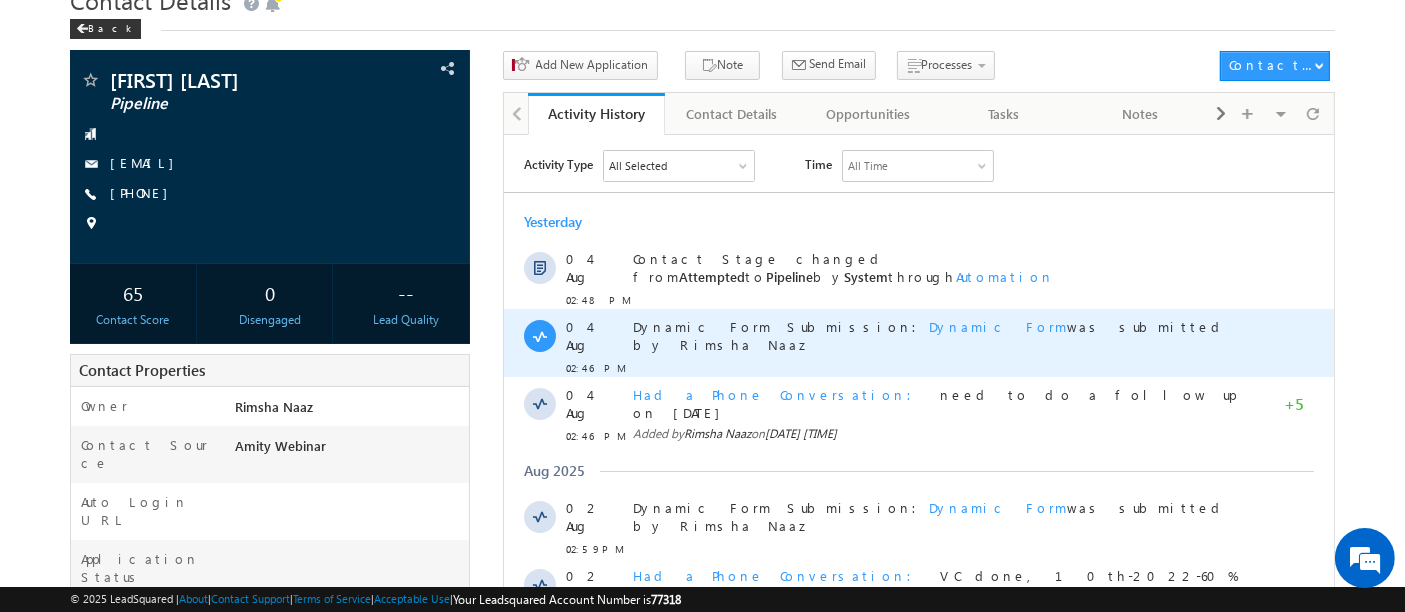 scroll, scrollTop: 91, scrollLeft: 0, axis: vertical 